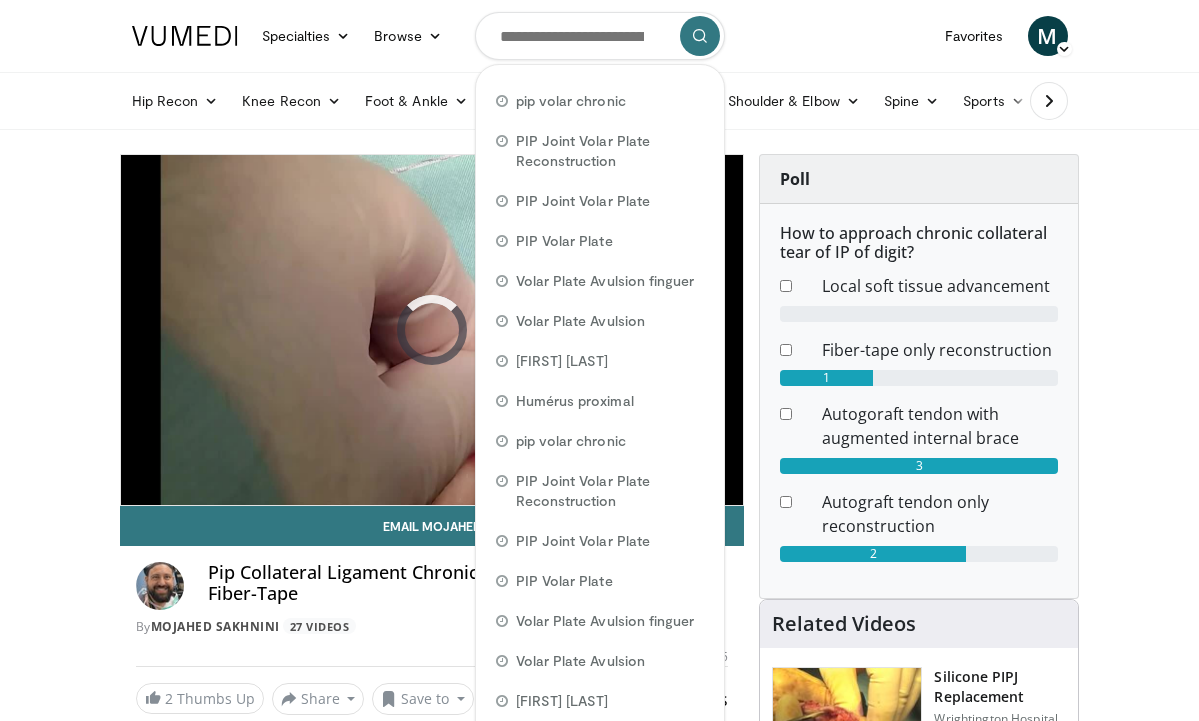 scroll, scrollTop: 0, scrollLeft: 0, axis: both 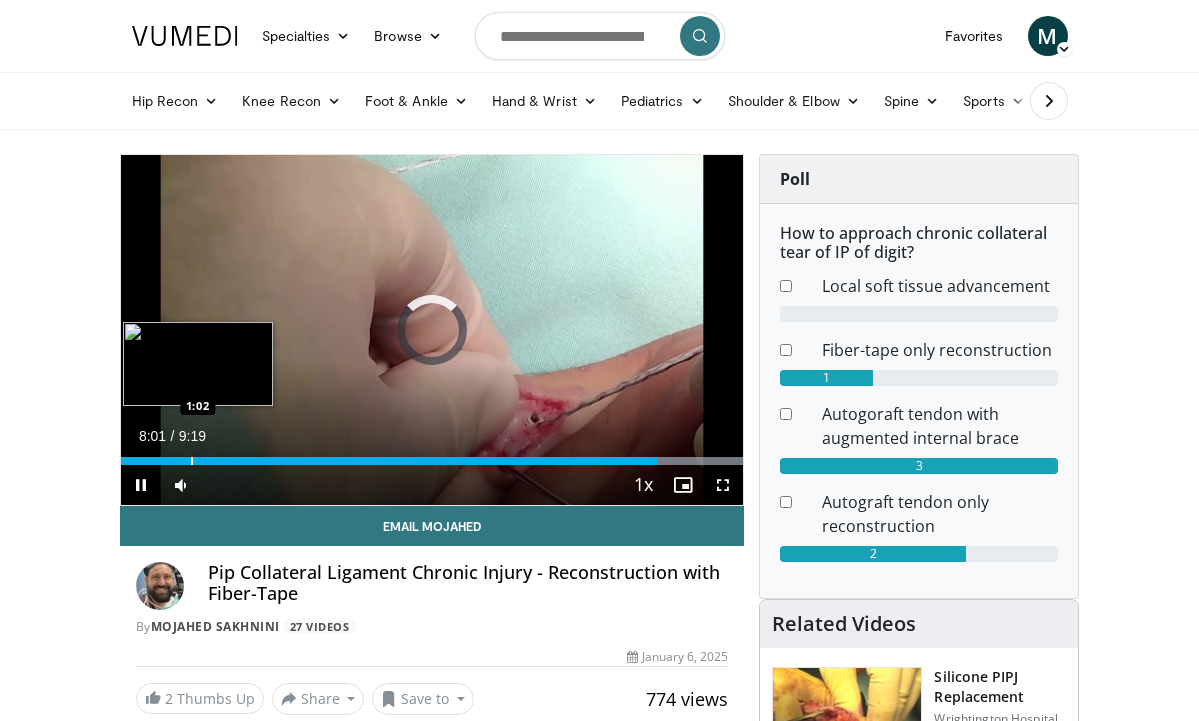 click at bounding box center (192, 461) 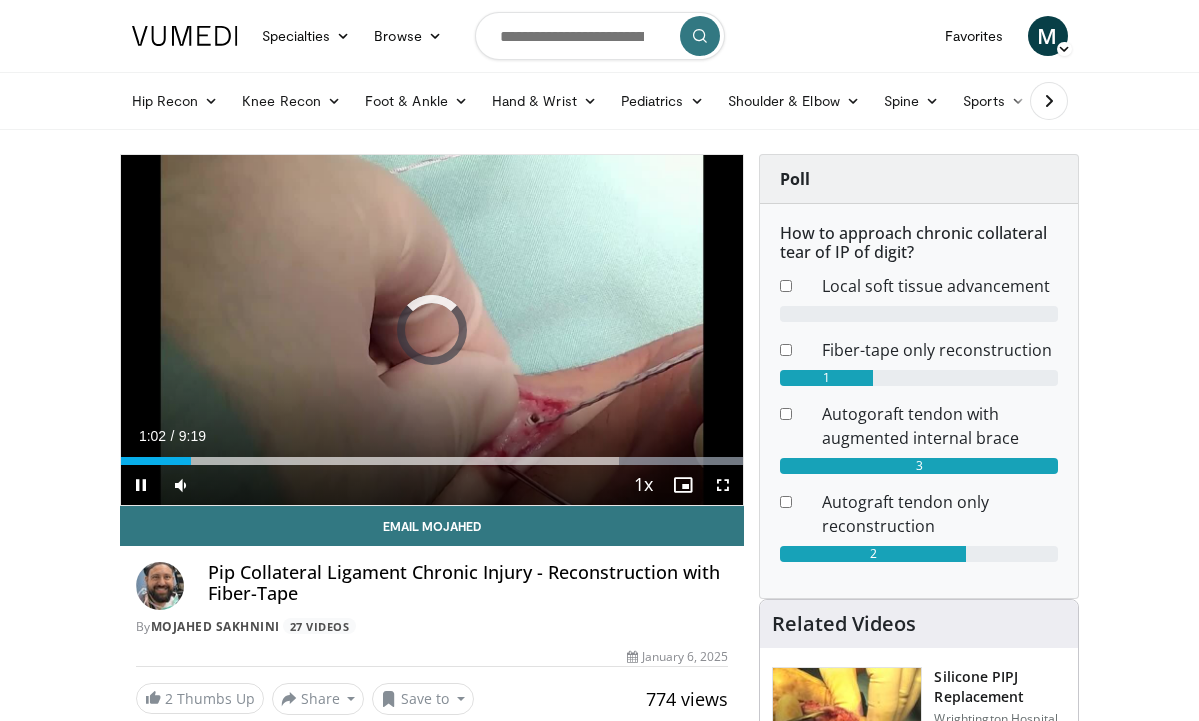 click at bounding box center [141, 485] 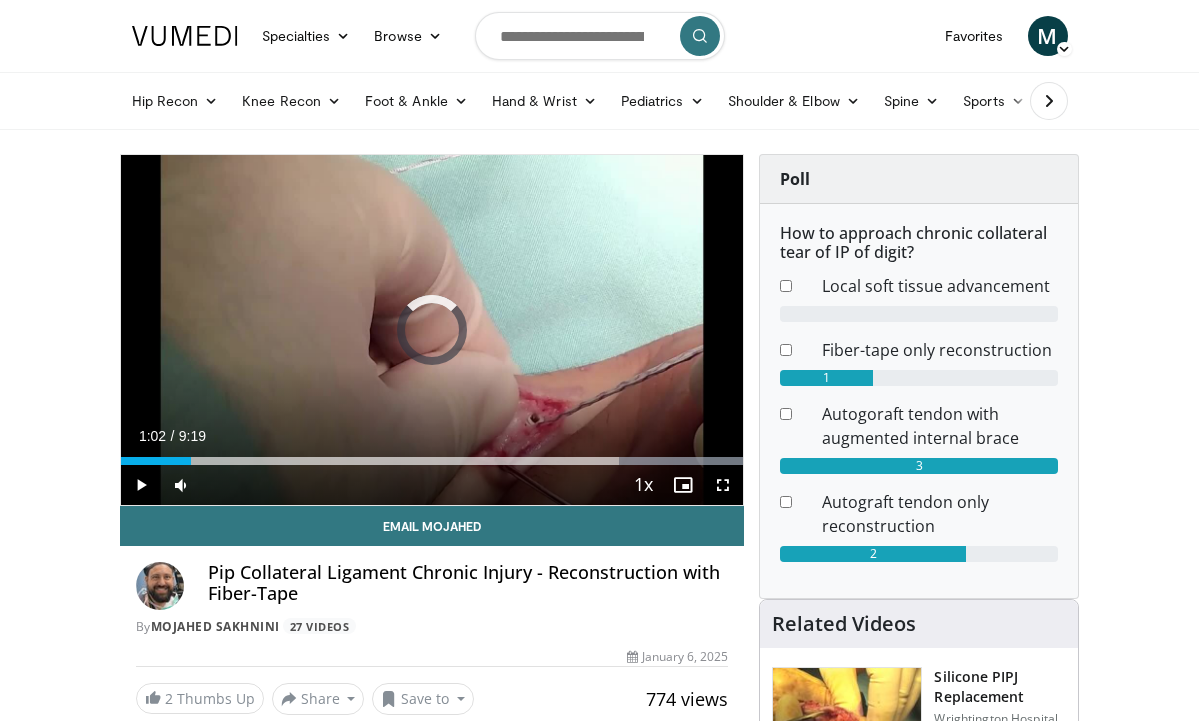 click at bounding box center (141, 485) 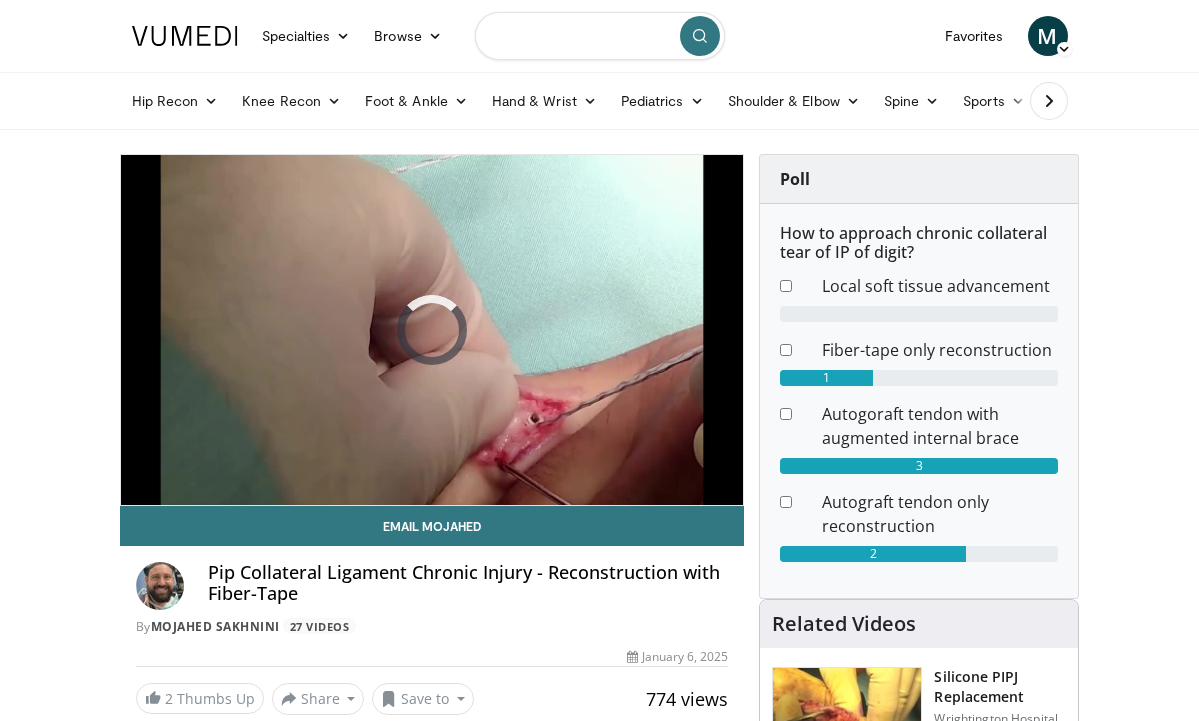 click at bounding box center (600, 36) 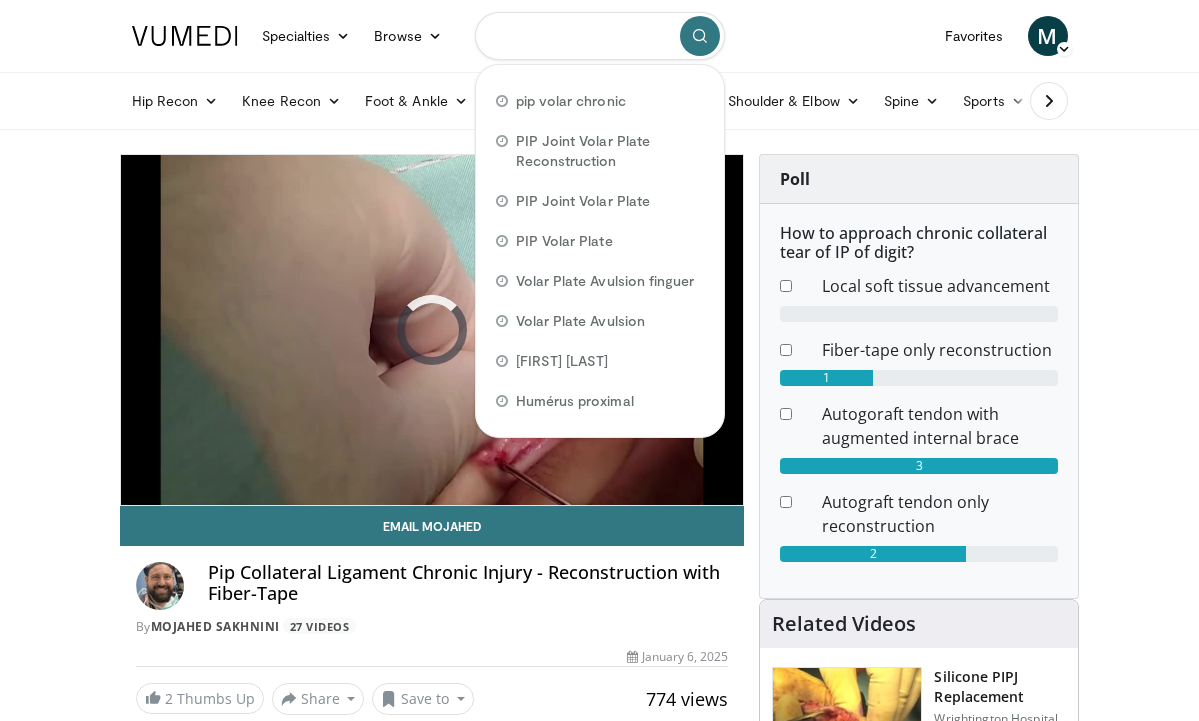 click at bounding box center (600, 36) 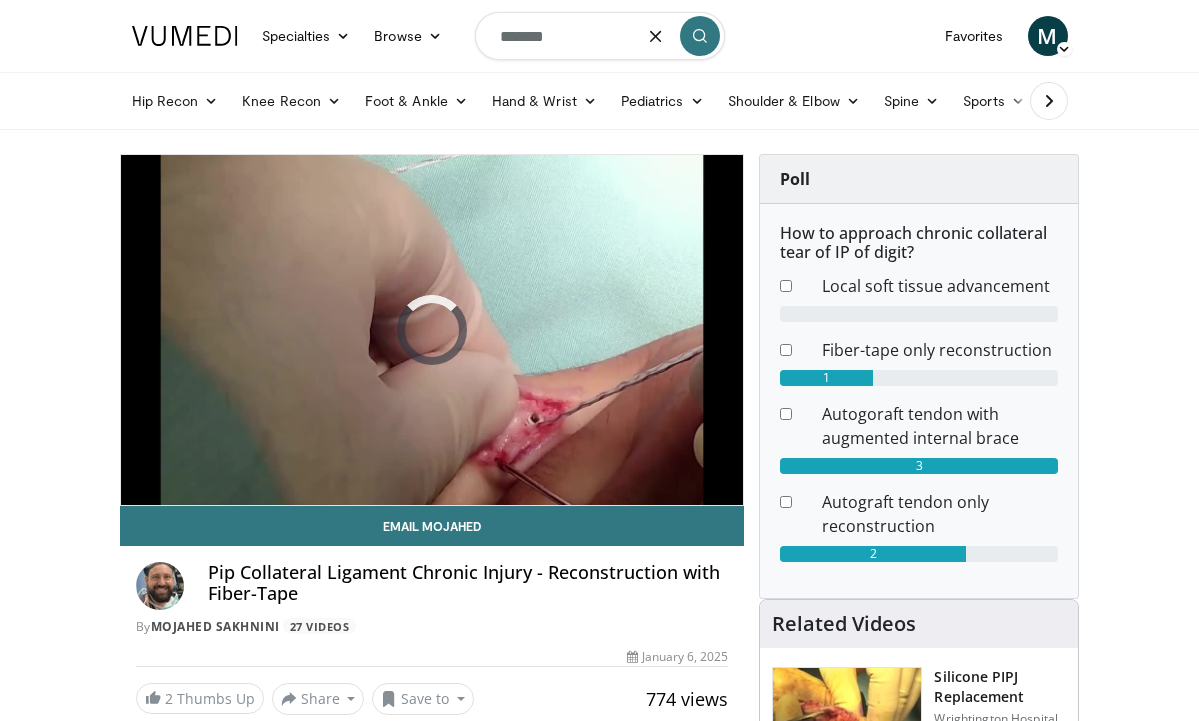 type on "*******" 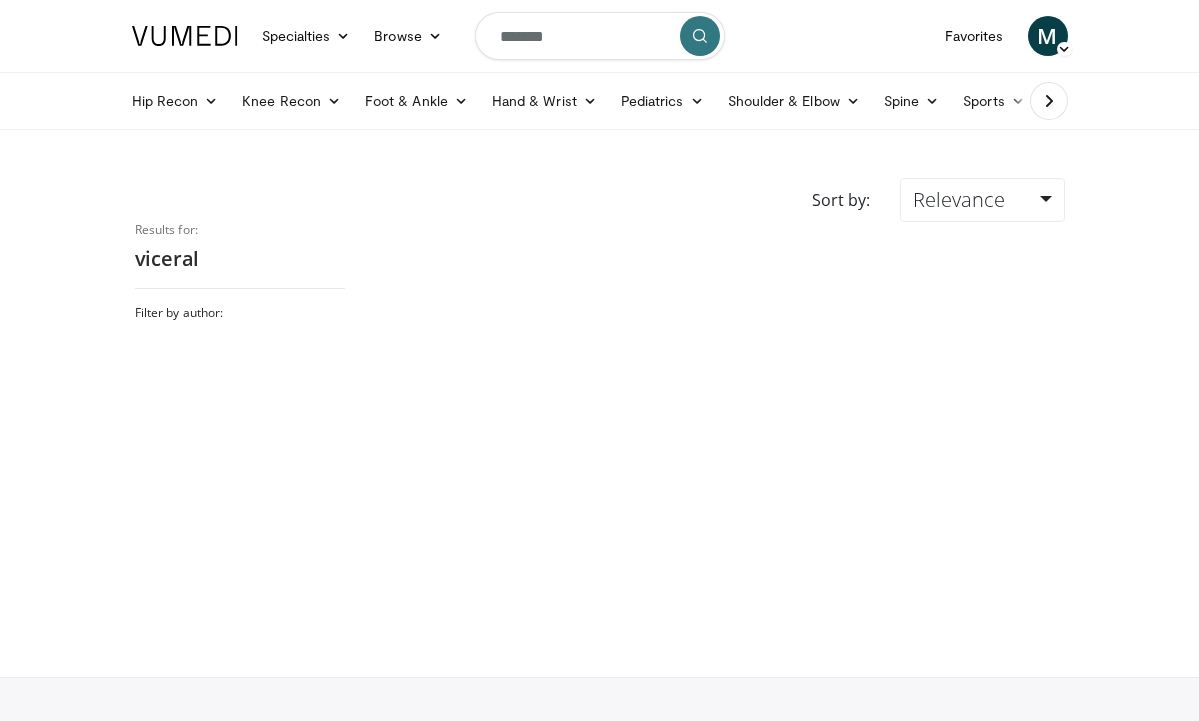 scroll, scrollTop: 0, scrollLeft: 0, axis: both 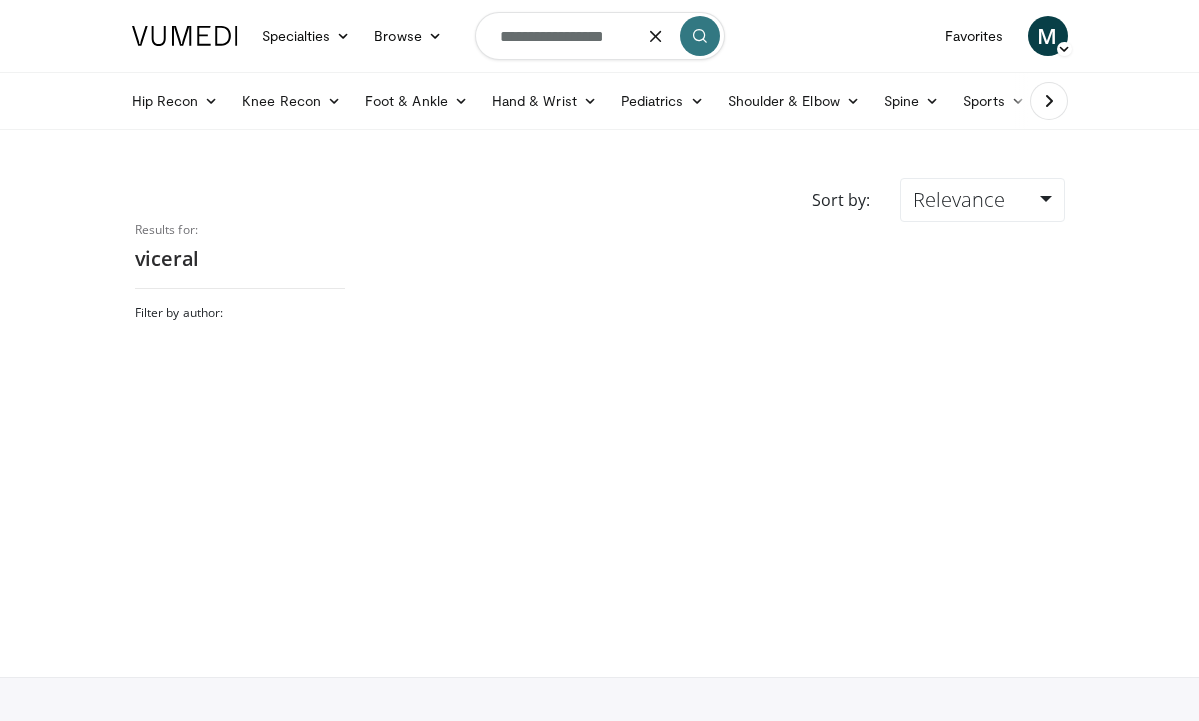 click on "**********" at bounding box center (600, 36) 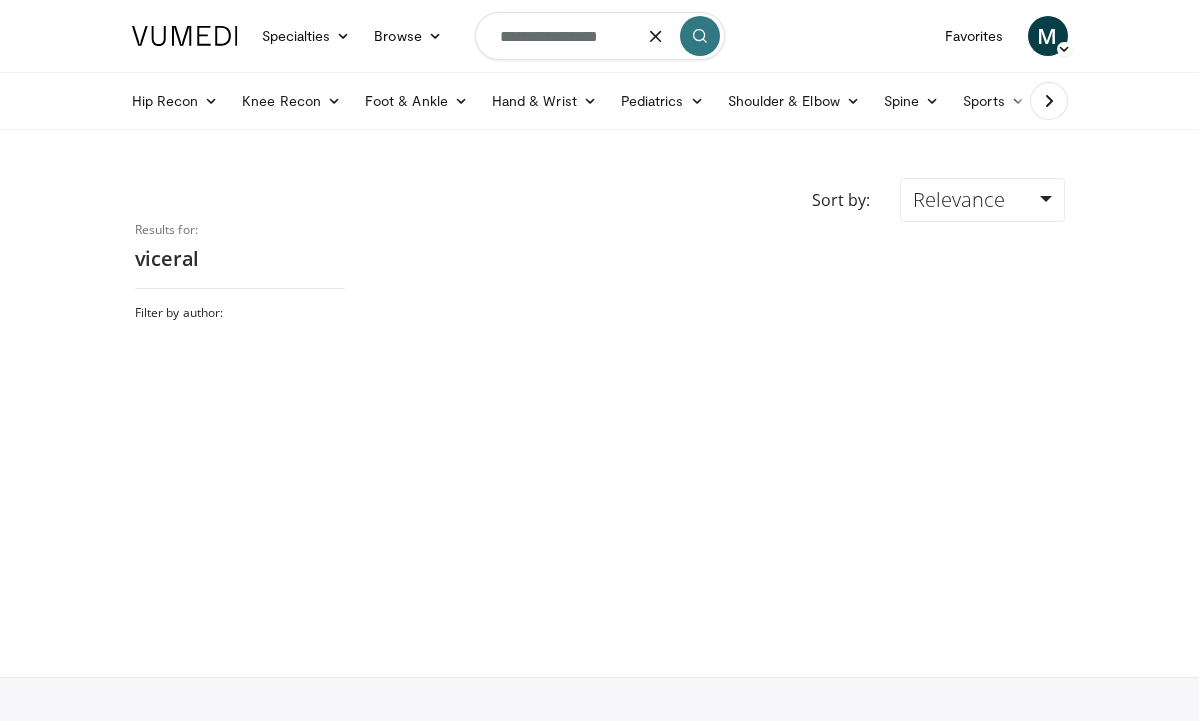 type on "**********" 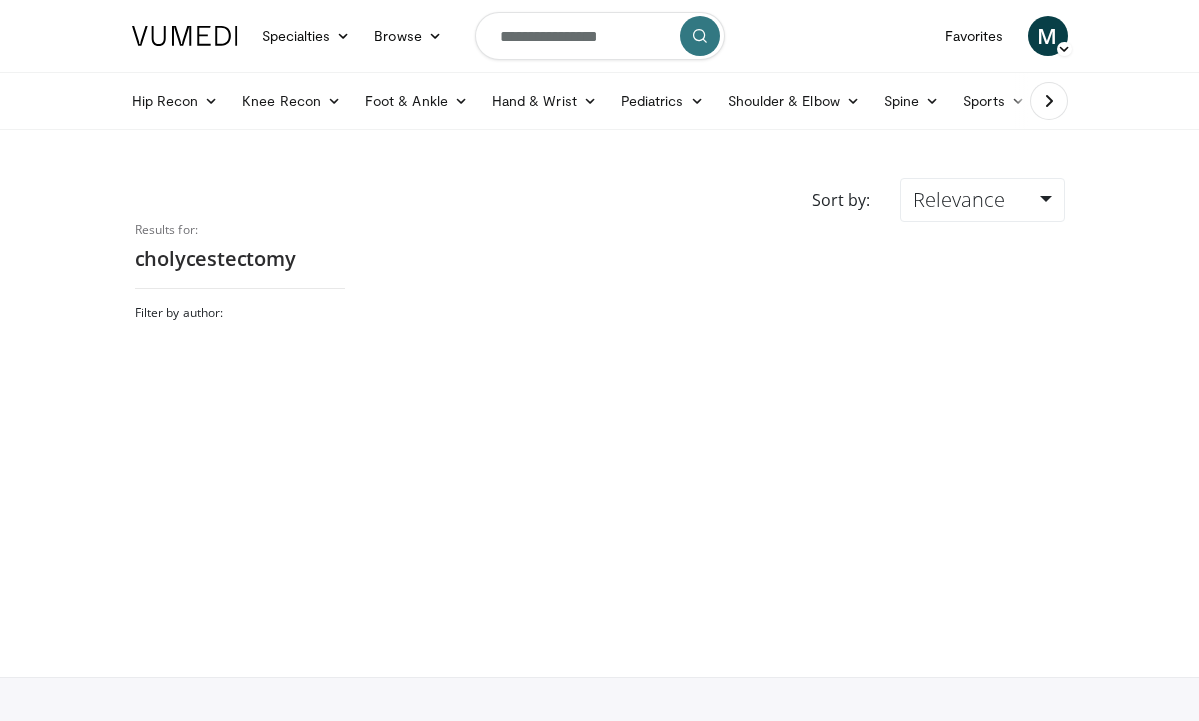 scroll, scrollTop: 0, scrollLeft: 0, axis: both 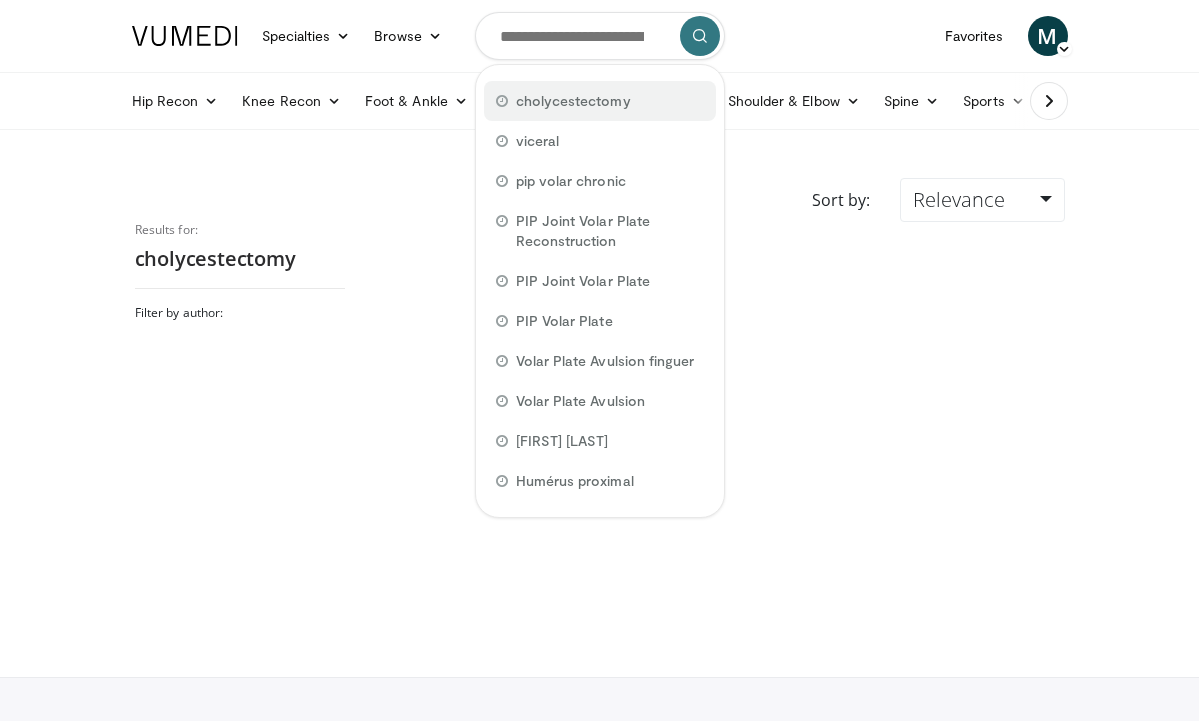 click on "cholycestectomy" at bounding box center (573, 101) 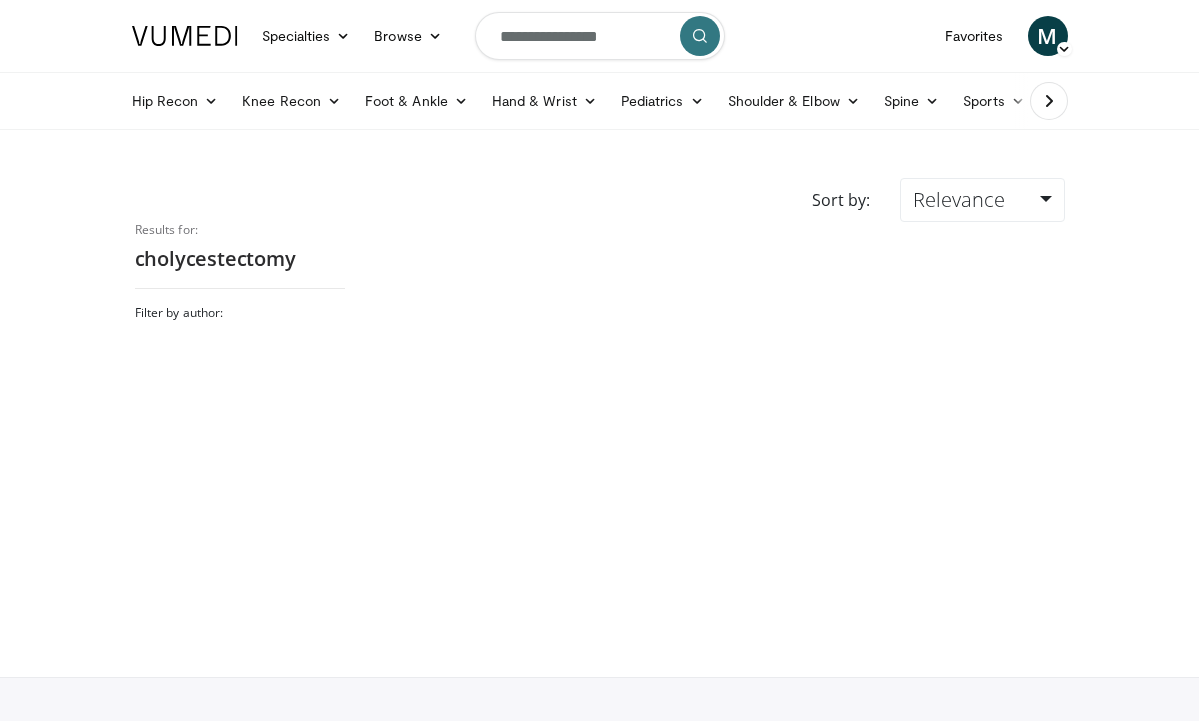 scroll, scrollTop: 0, scrollLeft: 0, axis: both 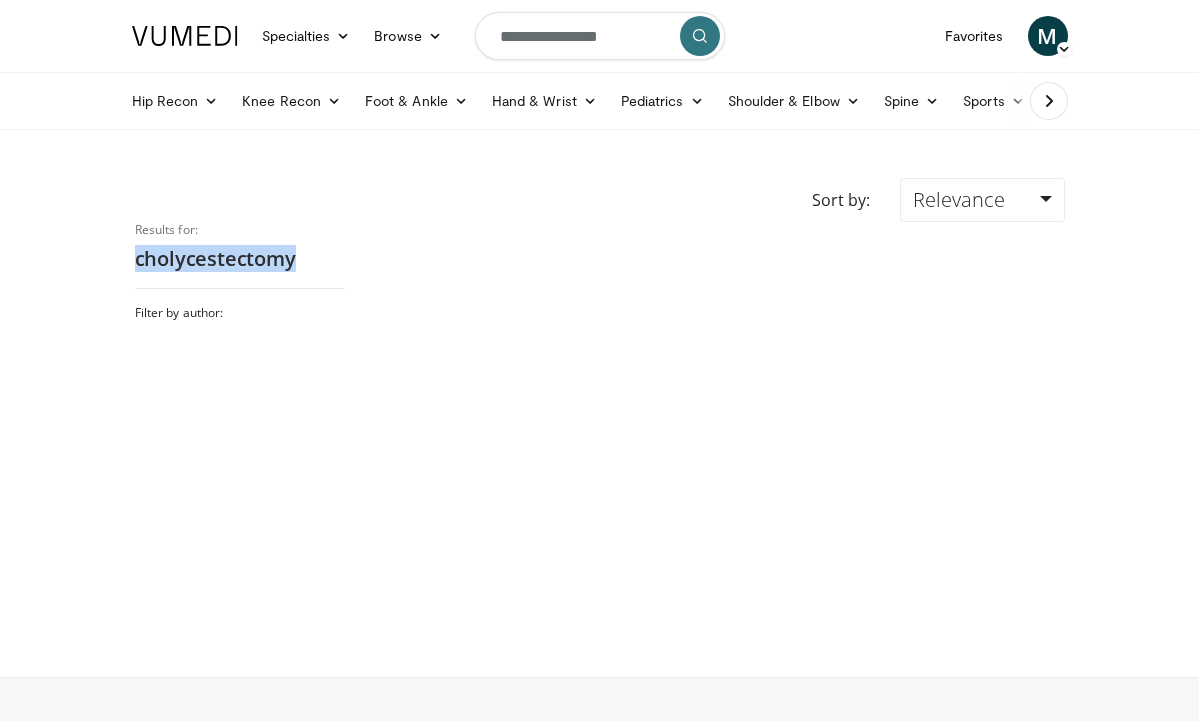 copy on "cholycestectomy" 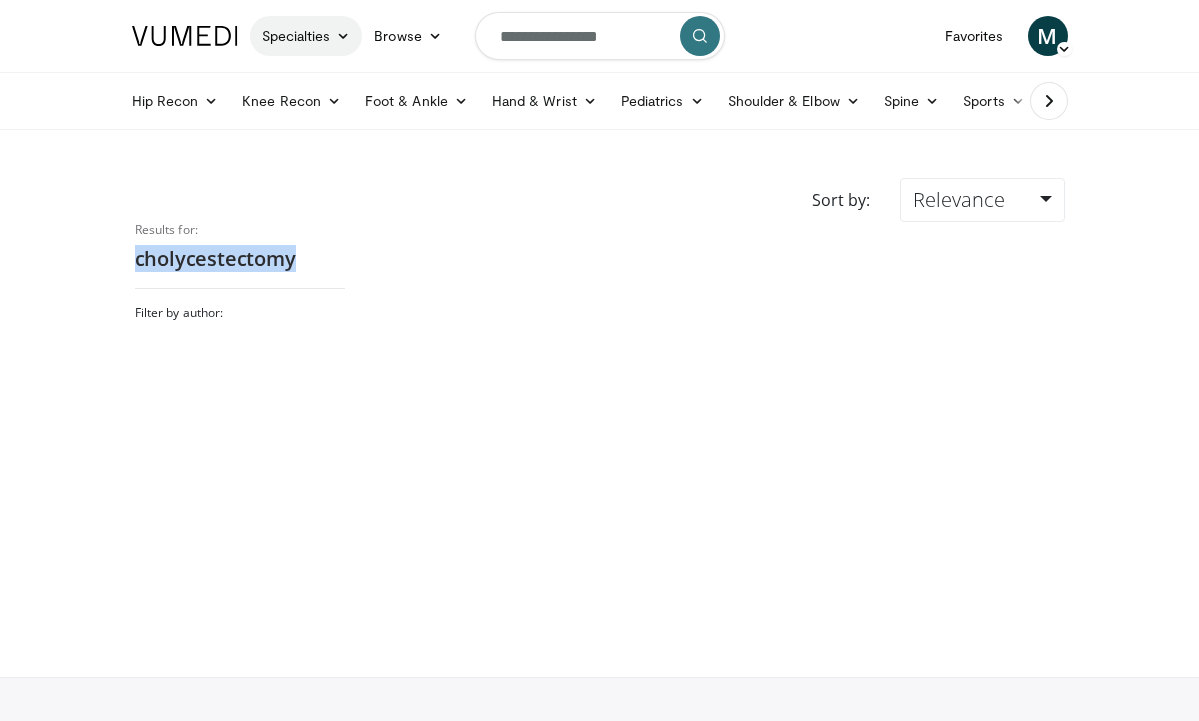 click on "Specialties" at bounding box center [306, 36] 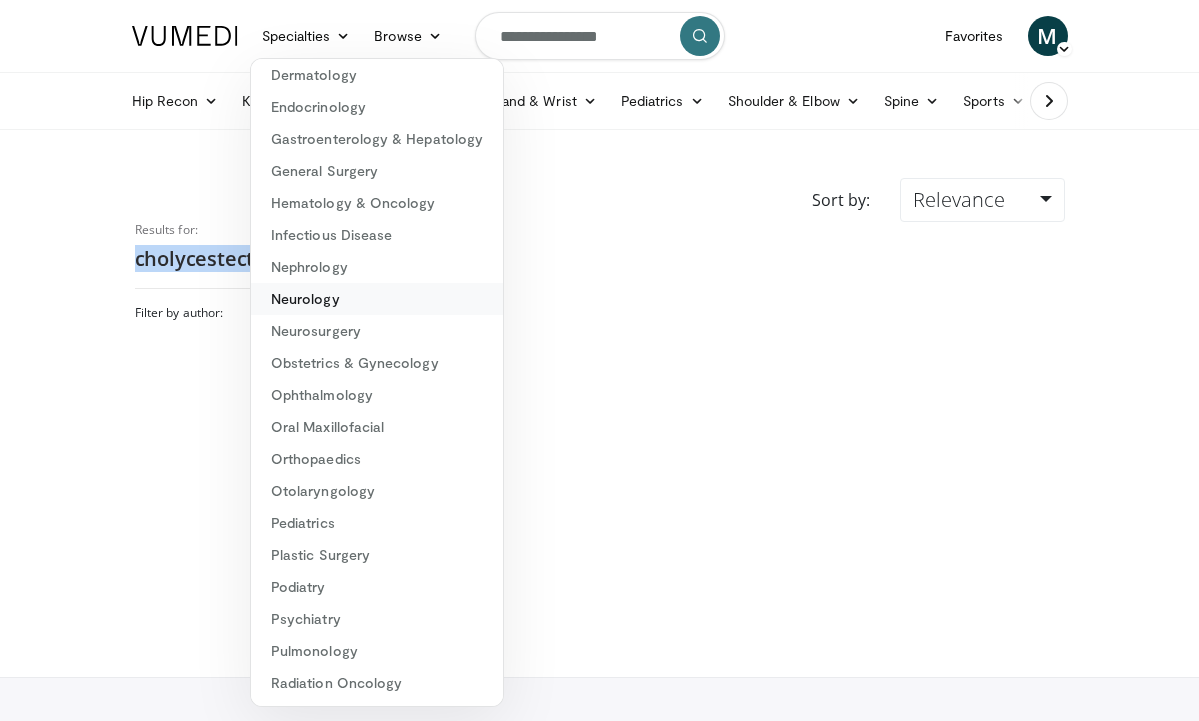 scroll, scrollTop: 97, scrollLeft: 0, axis: vertical 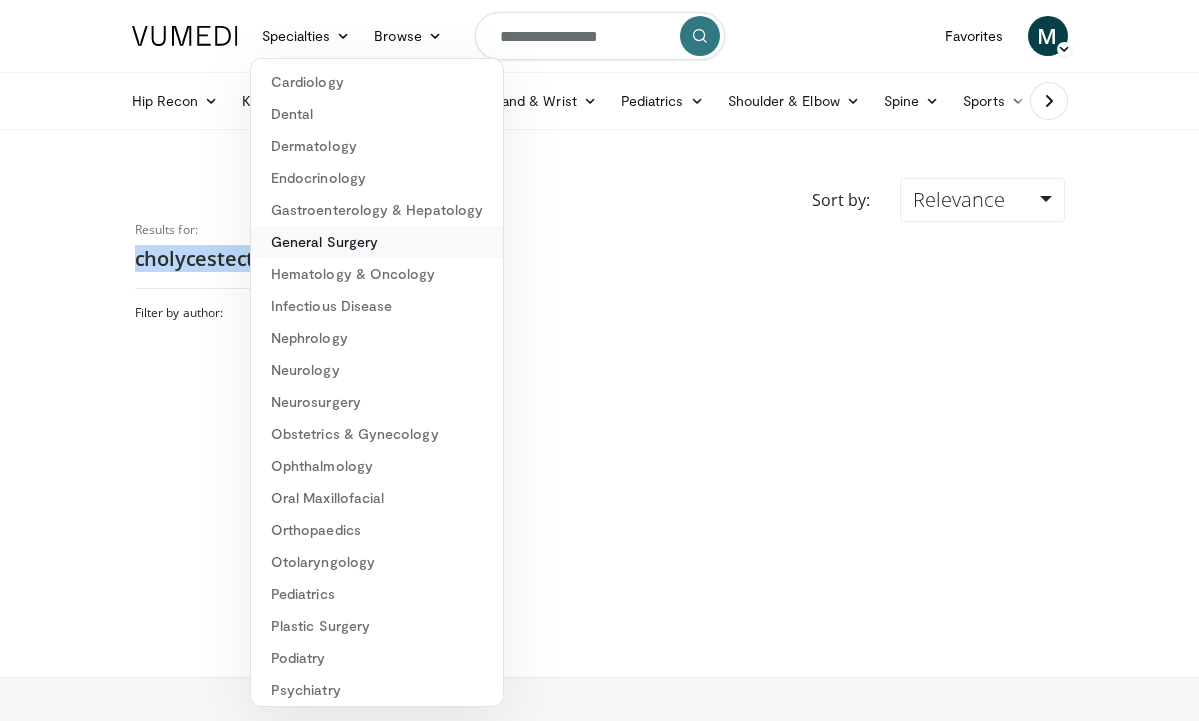 click on "General Surgery" at bounding box center (377, 242) 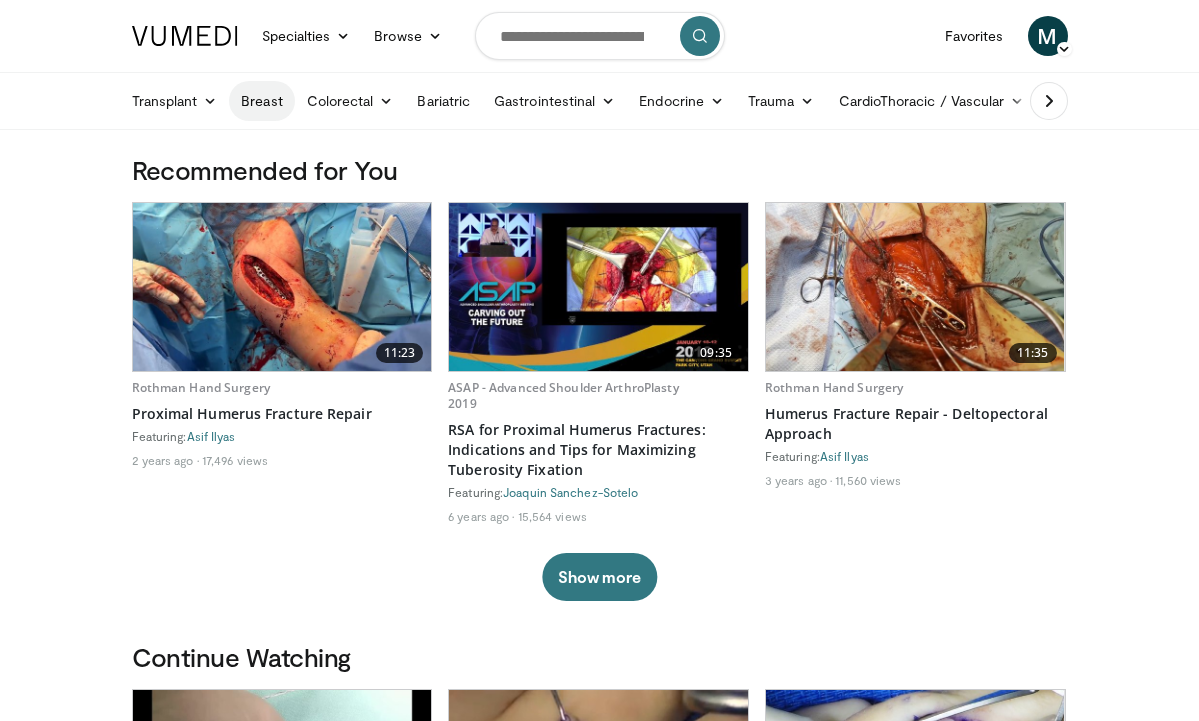 scroll, scrollTop: 0, scrollLeft: 0, axis: both 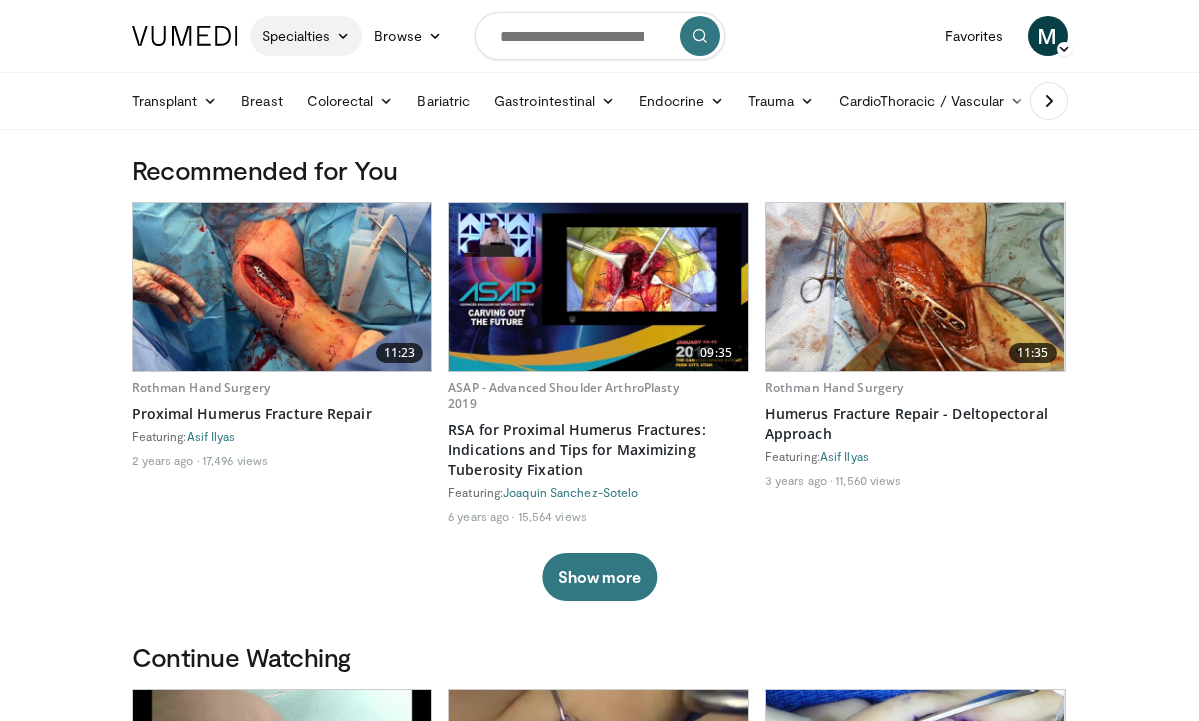 click on "Specialties" at bounding box center (306, 36) 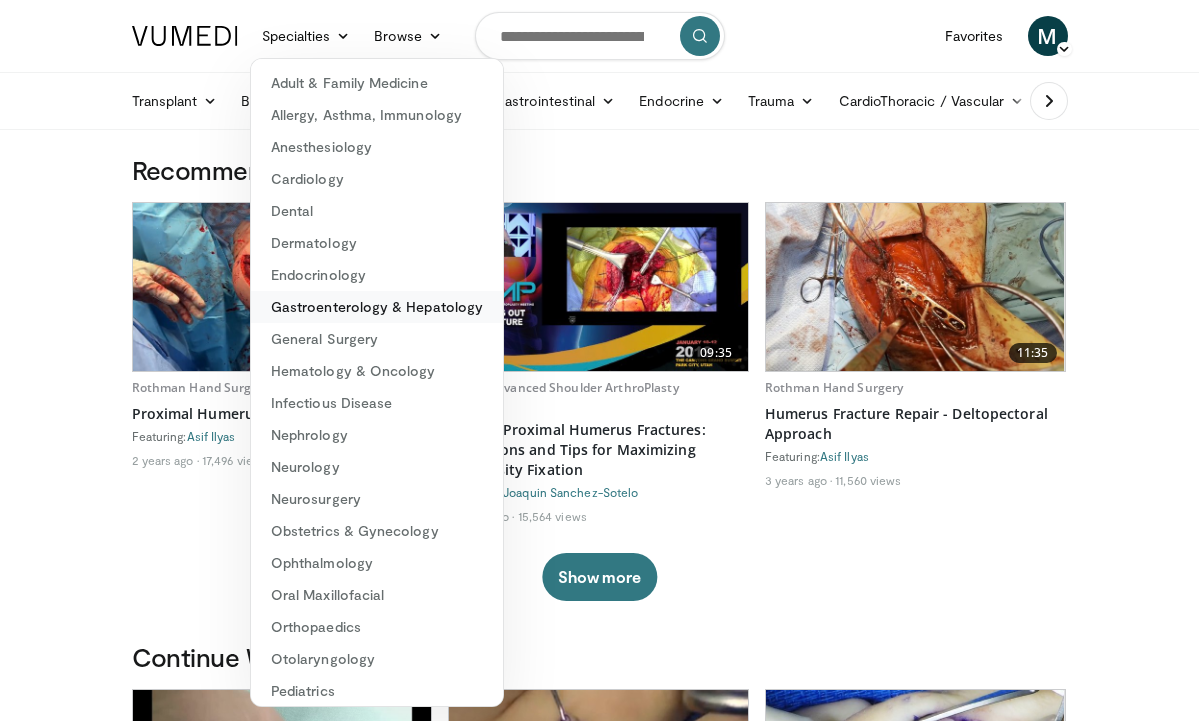 click on "Gastroenterology & Hepatology" at bounding box center (377, 307) 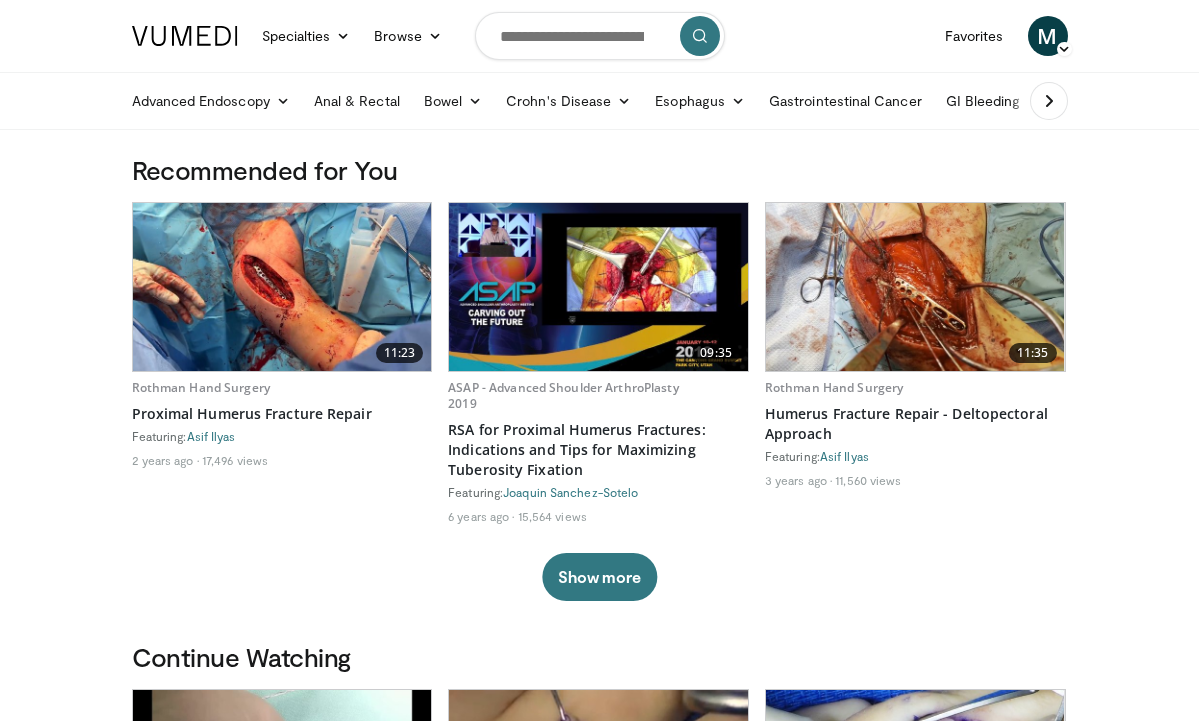 scroll, scrollTop: 0, scrollLeft: 0, axis: both 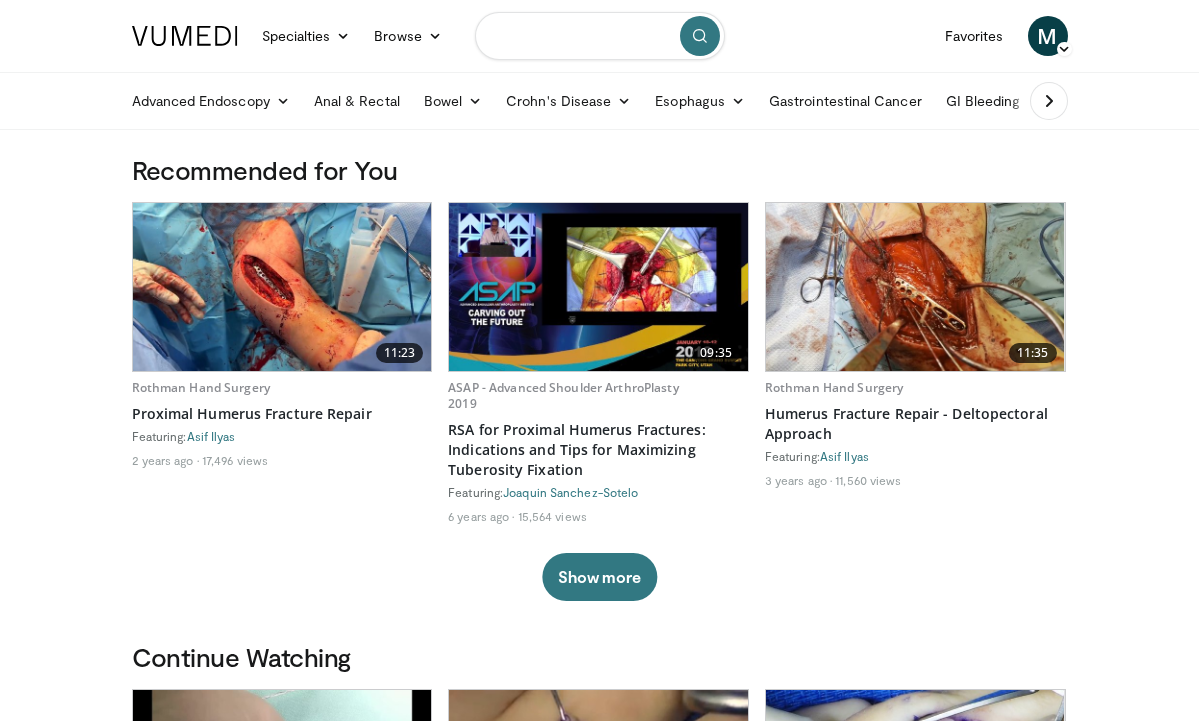 click at bounding box center [600, 36] 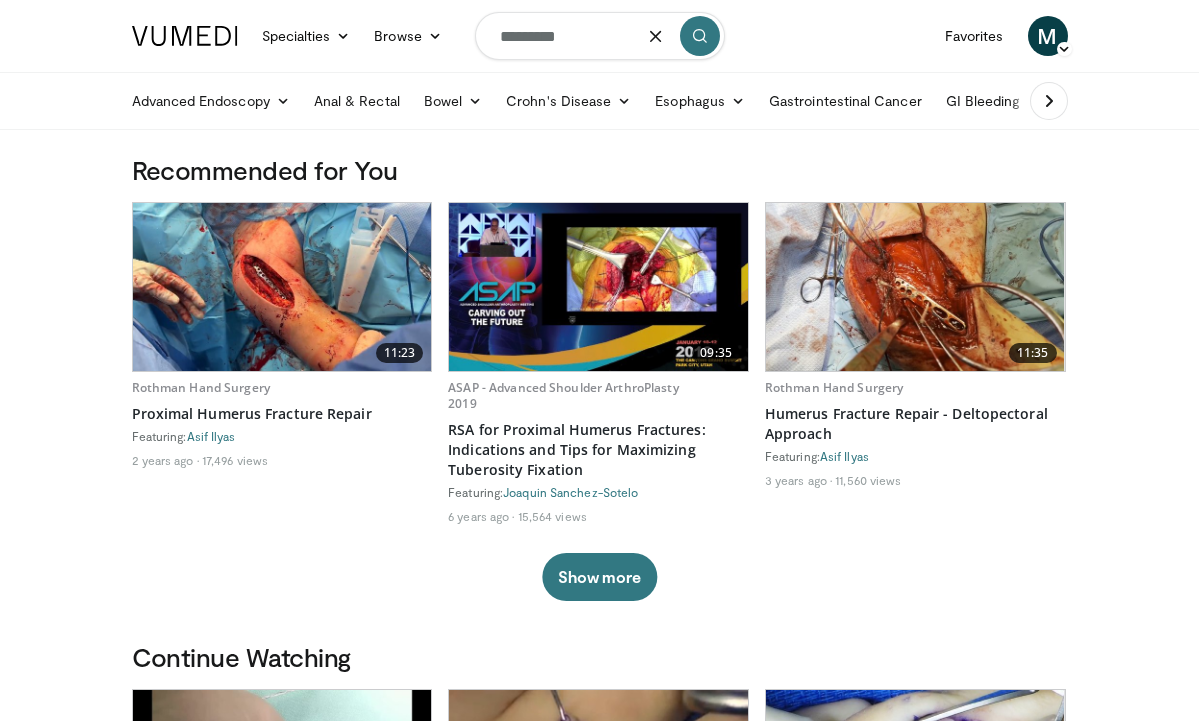 type on "**********" 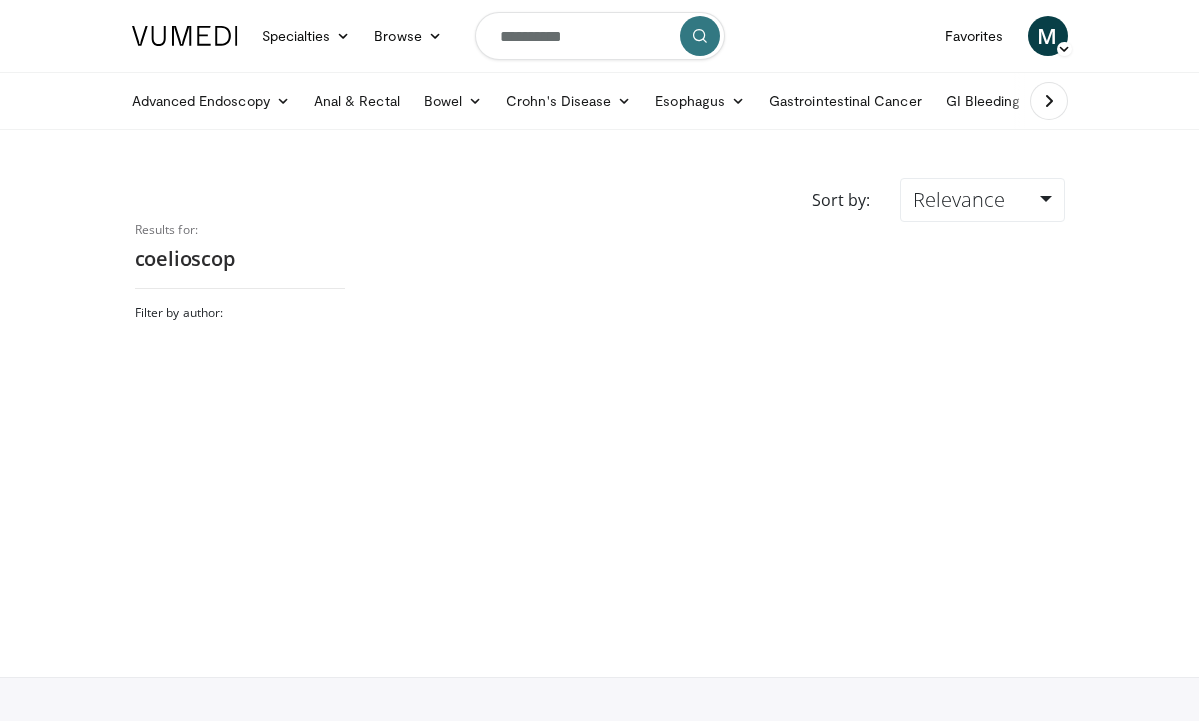 scroll, scrollTop: 0, scrollLeft: 0, axis: both 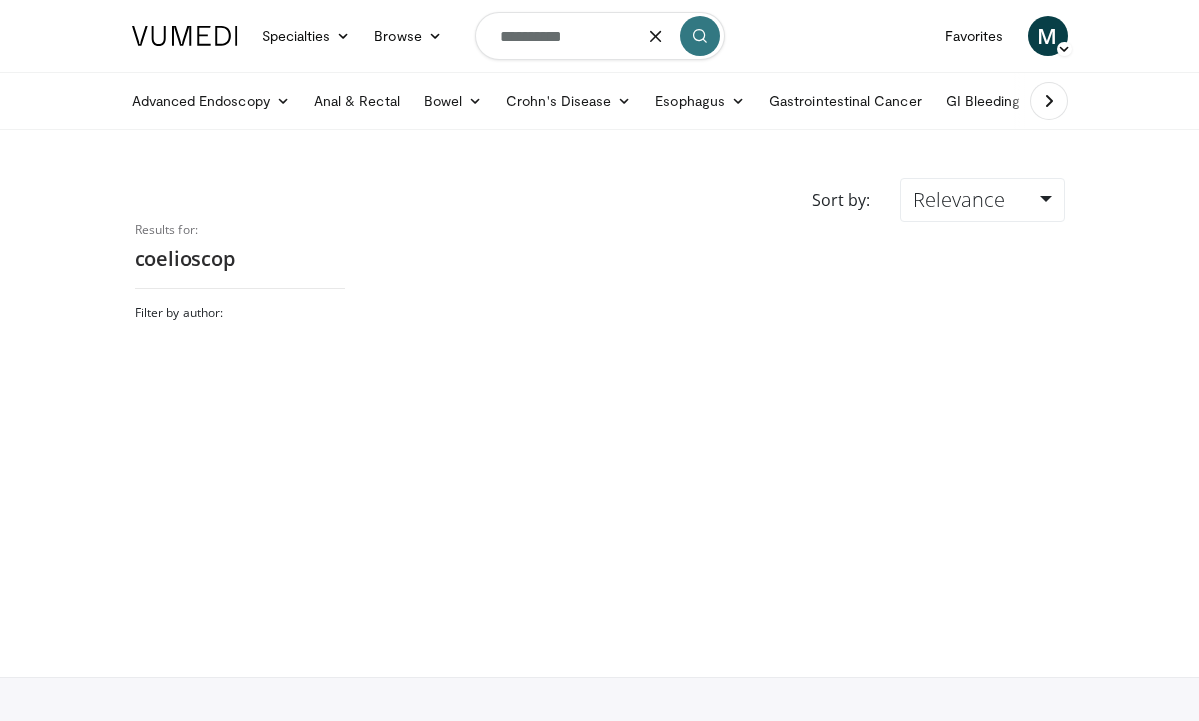 click on "**********" at bounding box center (600, 36) 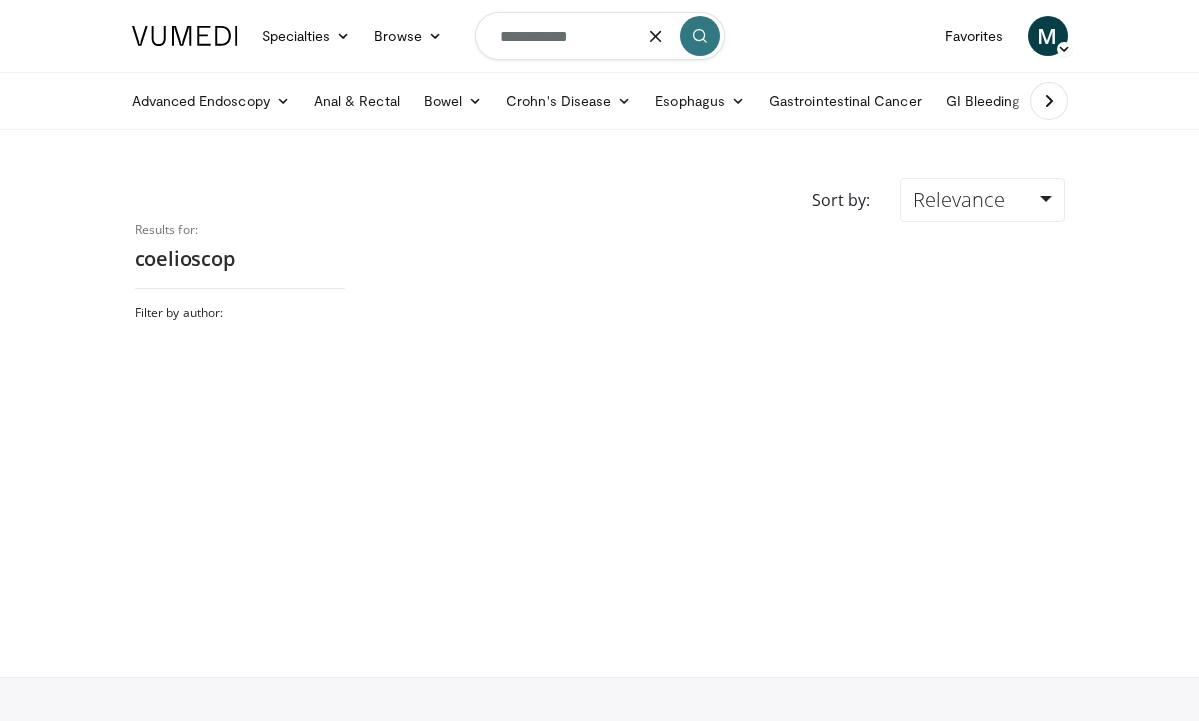 type on "**********" 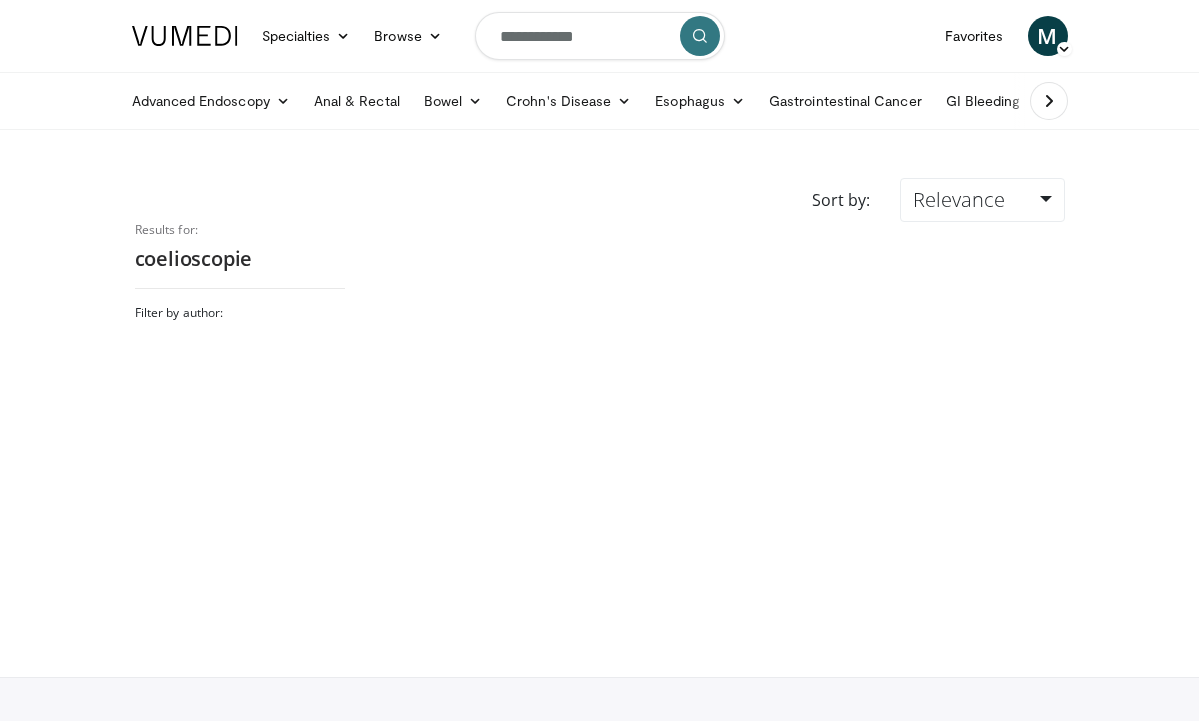 scroll, scrollTop: 0, scrollLeft: 0, axis: both 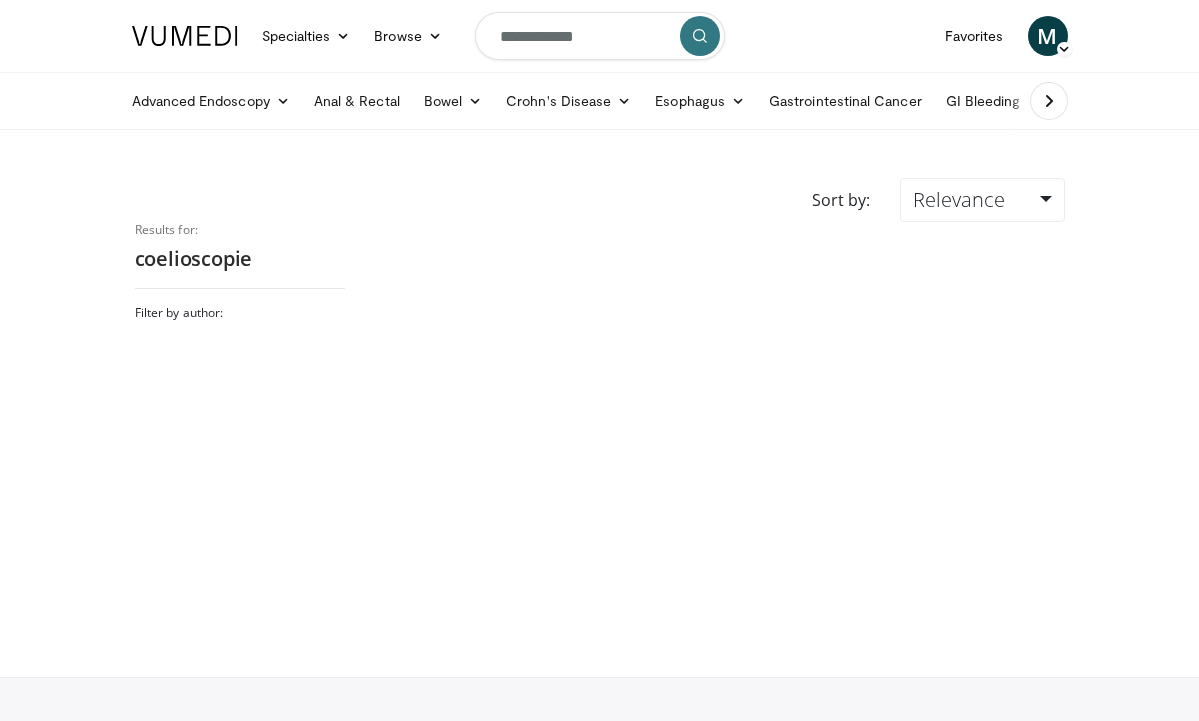 click on "**********" at bounding box center (600, 36) 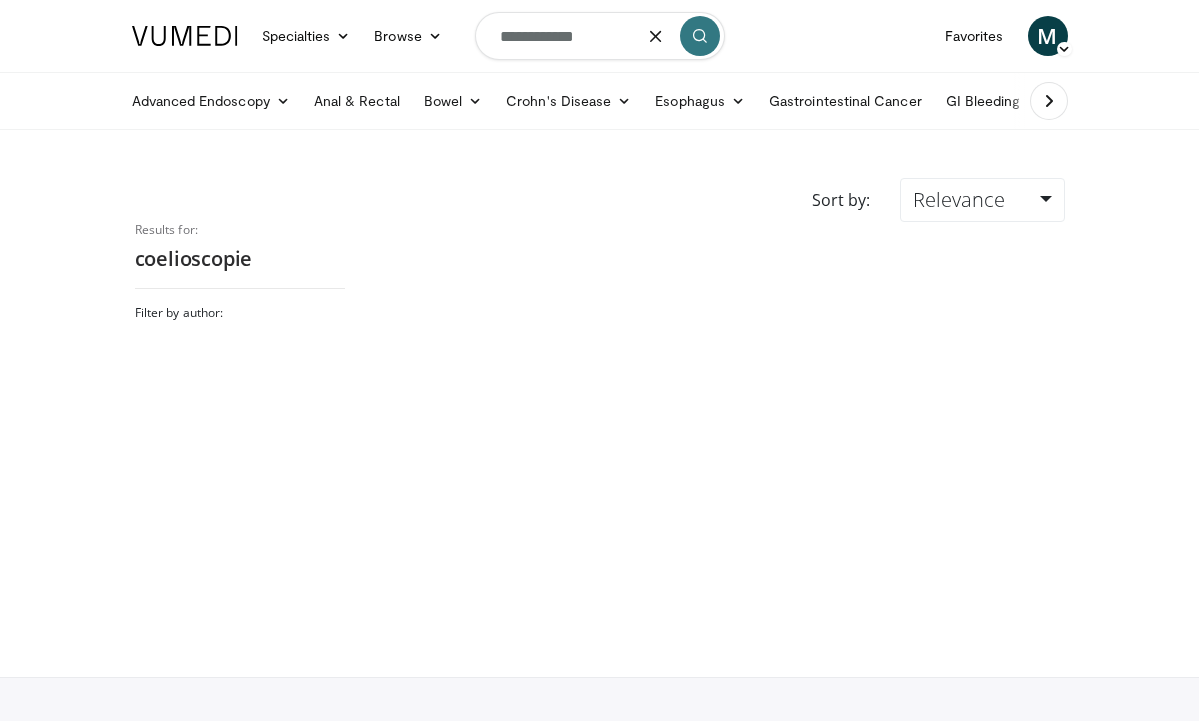click on "**********" at bounding box center (600, 36) 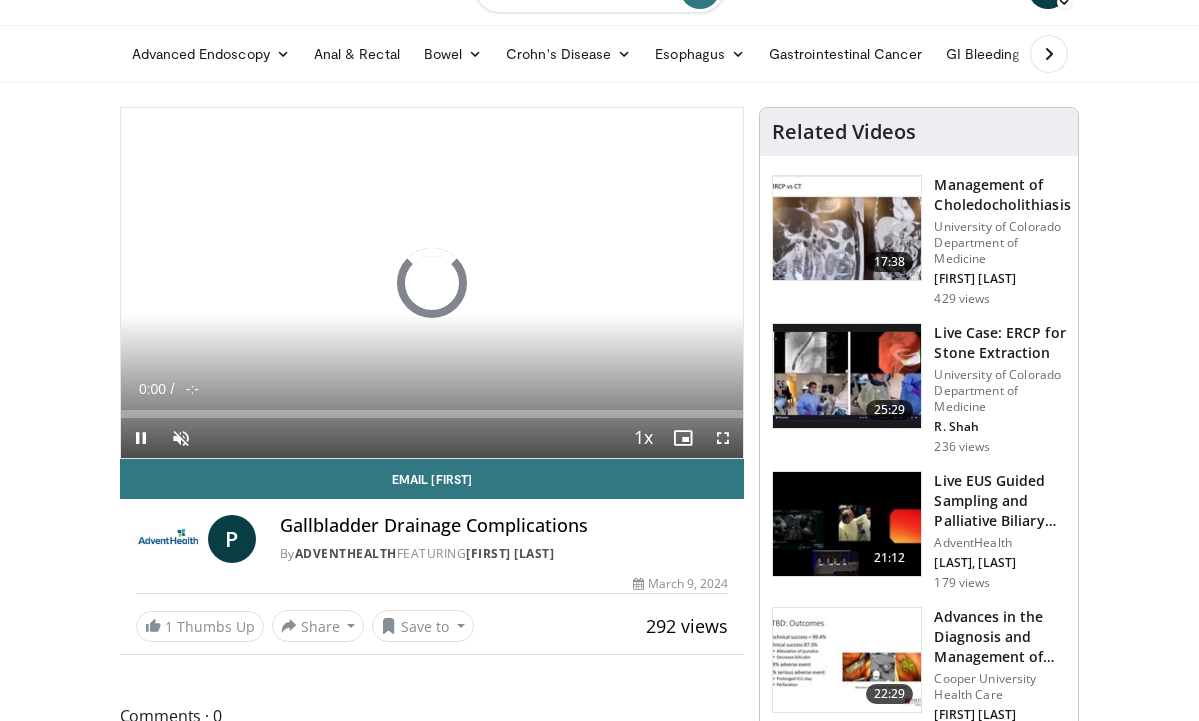 scroll, scrollTop: 52, scrollLeft: 0, axis: vertical 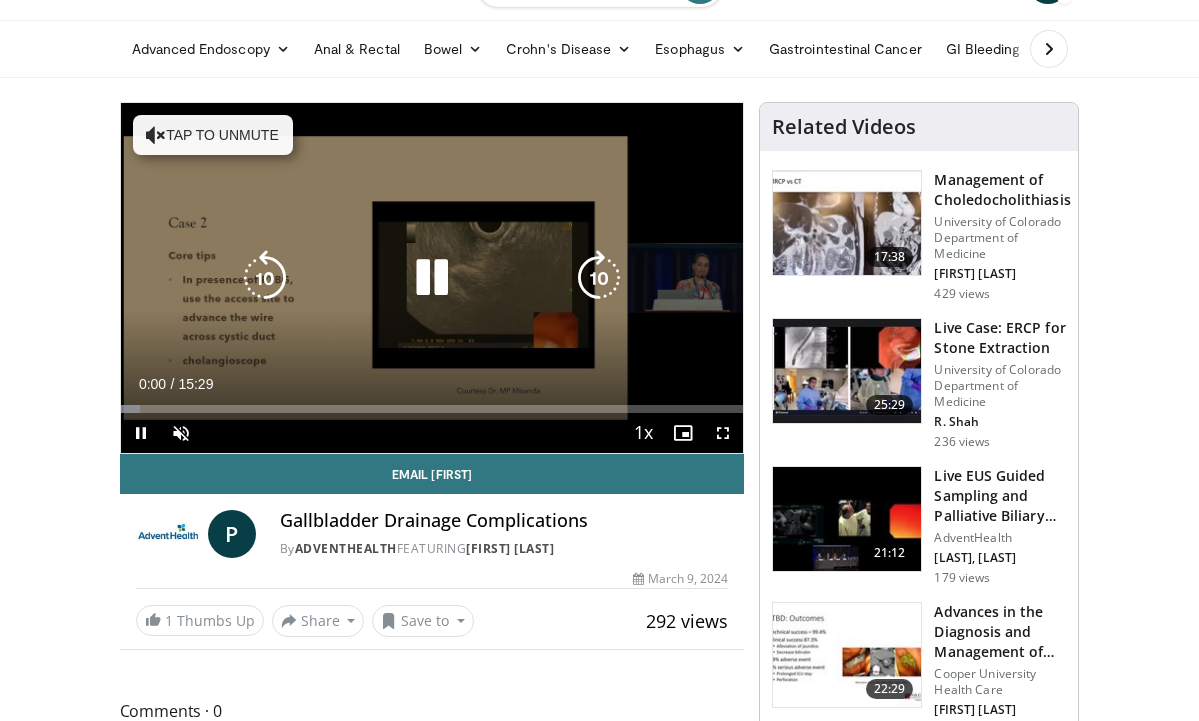 click on "Tap to unmute" at bounding box center (213, 135) 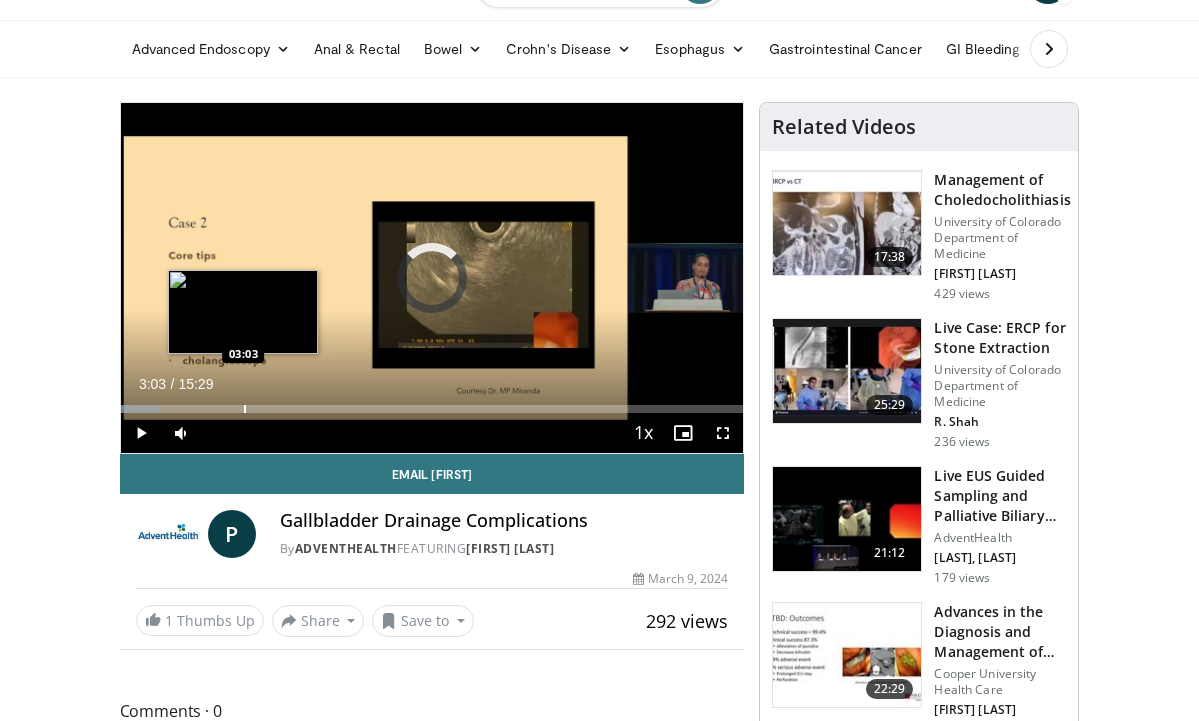 click at bounding box center [245, 409] 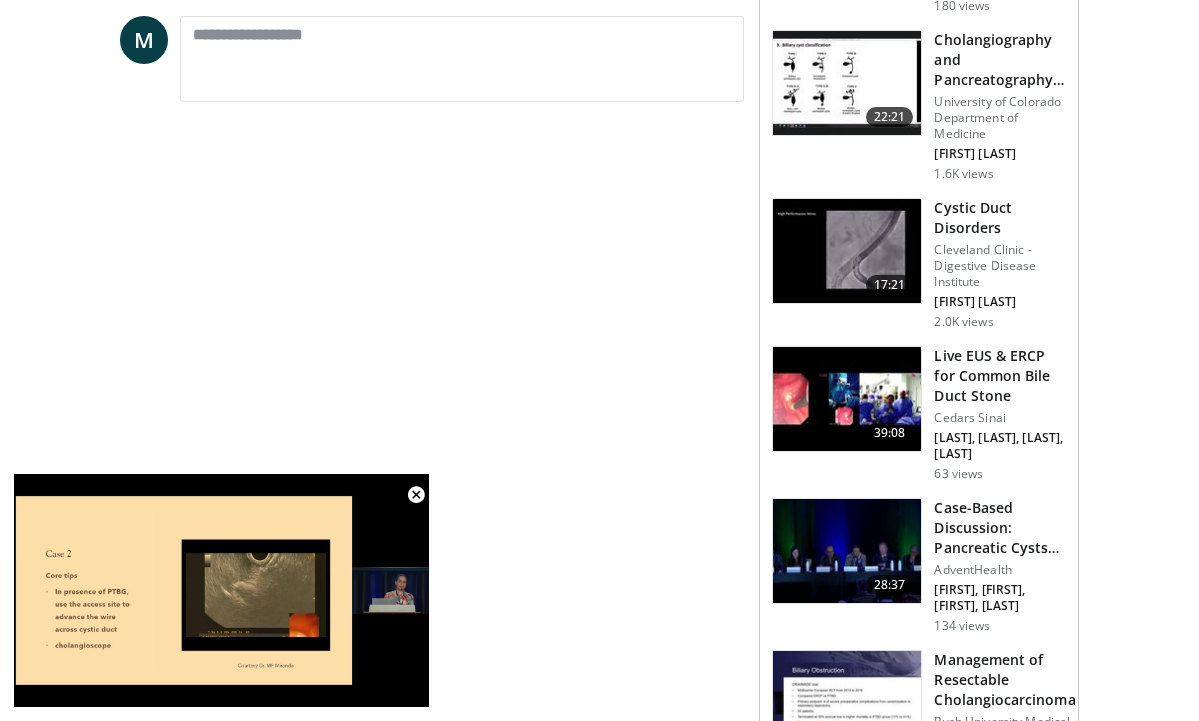 scroll, scrollTop: 804, scrollLeft: 0, axis: vertical 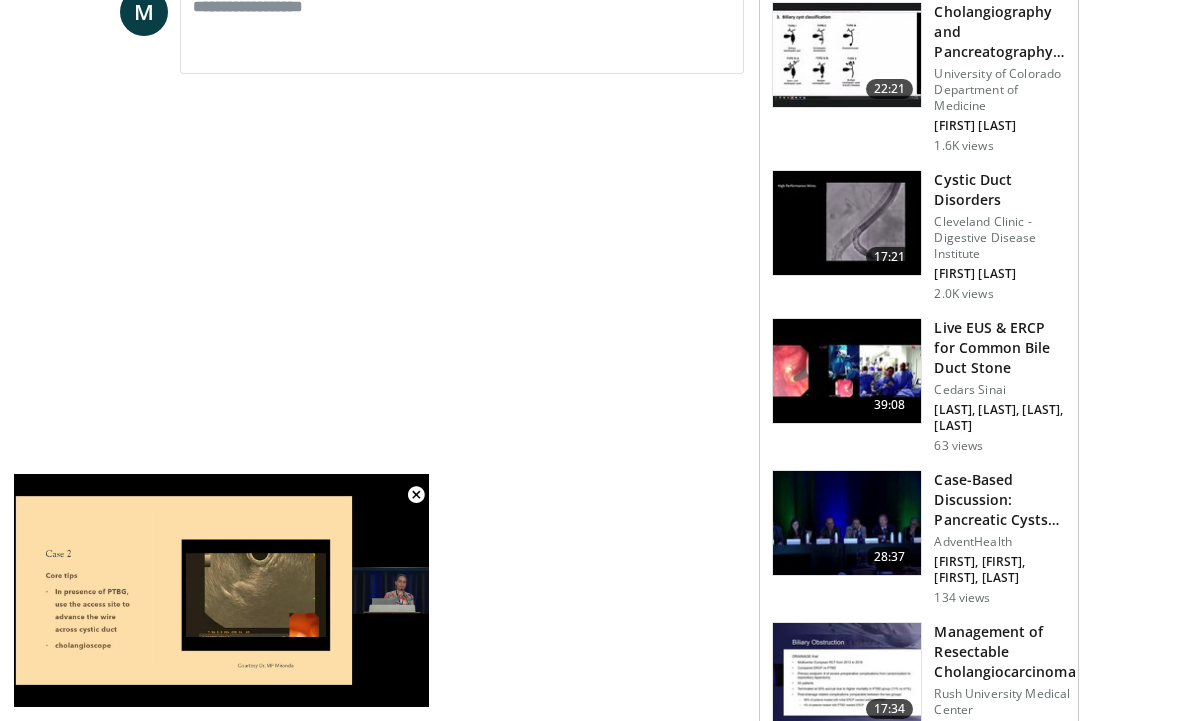 click at bounding box center (847, 371) 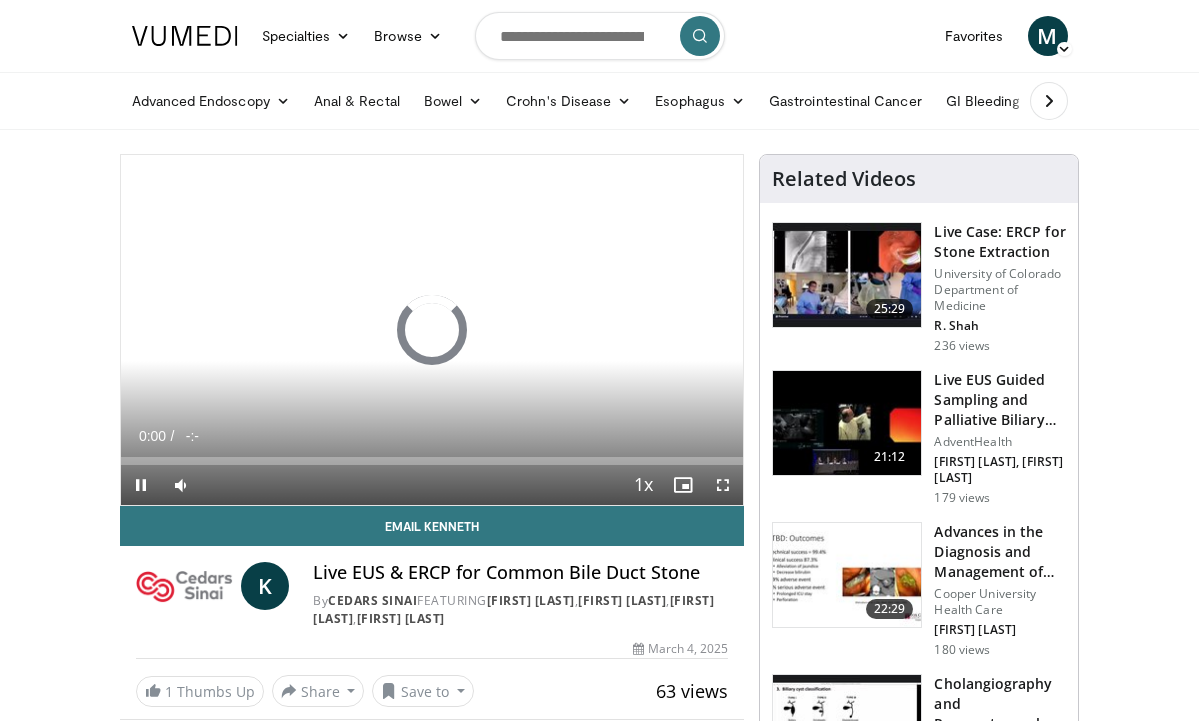 scroll, scrollTop: 0, scrollLeft: 0, axis: both 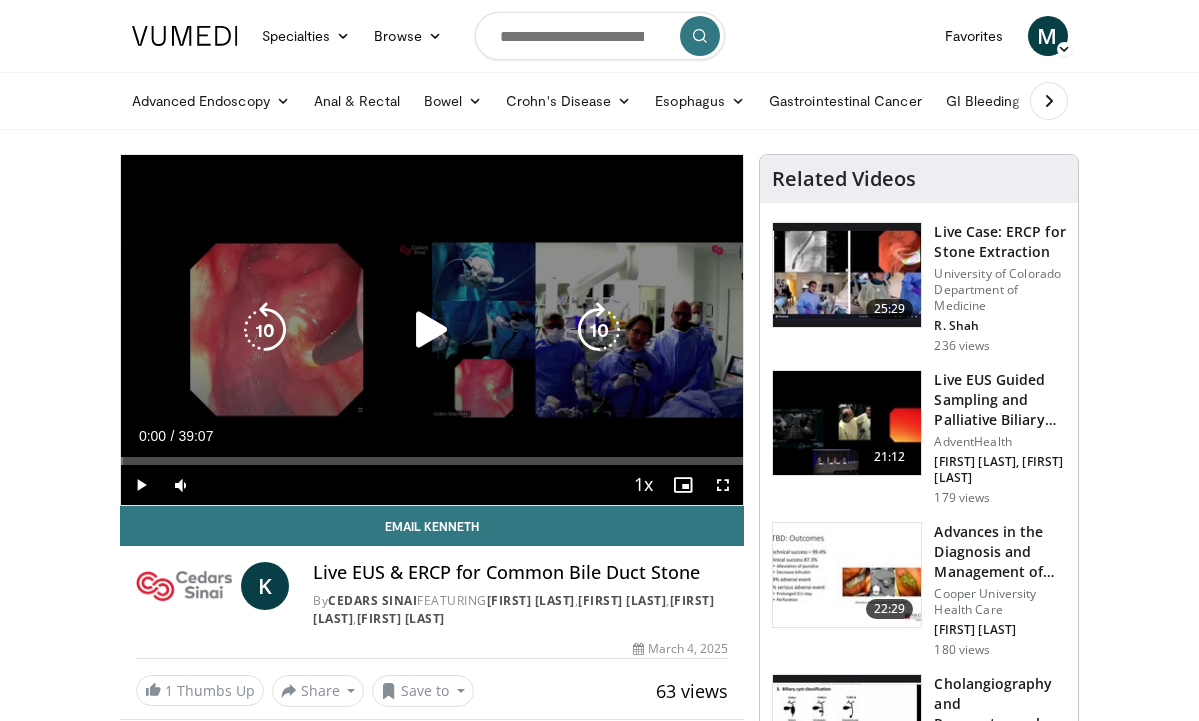 click at bounding box center [432, 330] 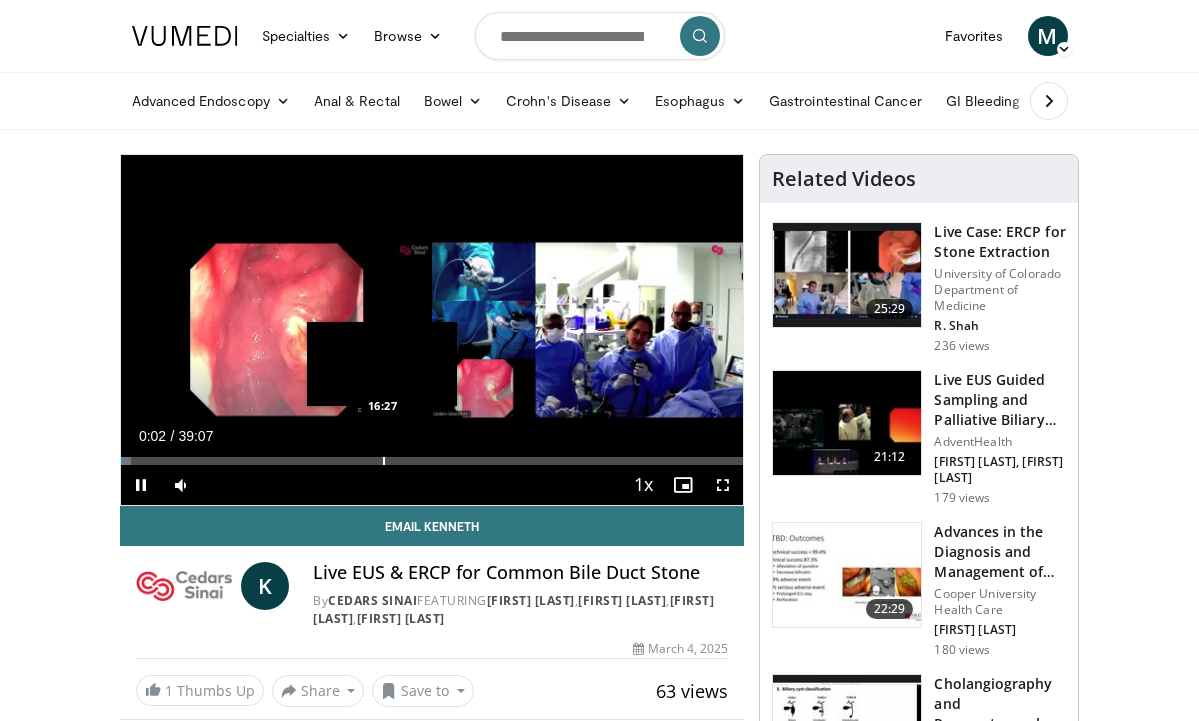 click at bounding box center (384, 461) 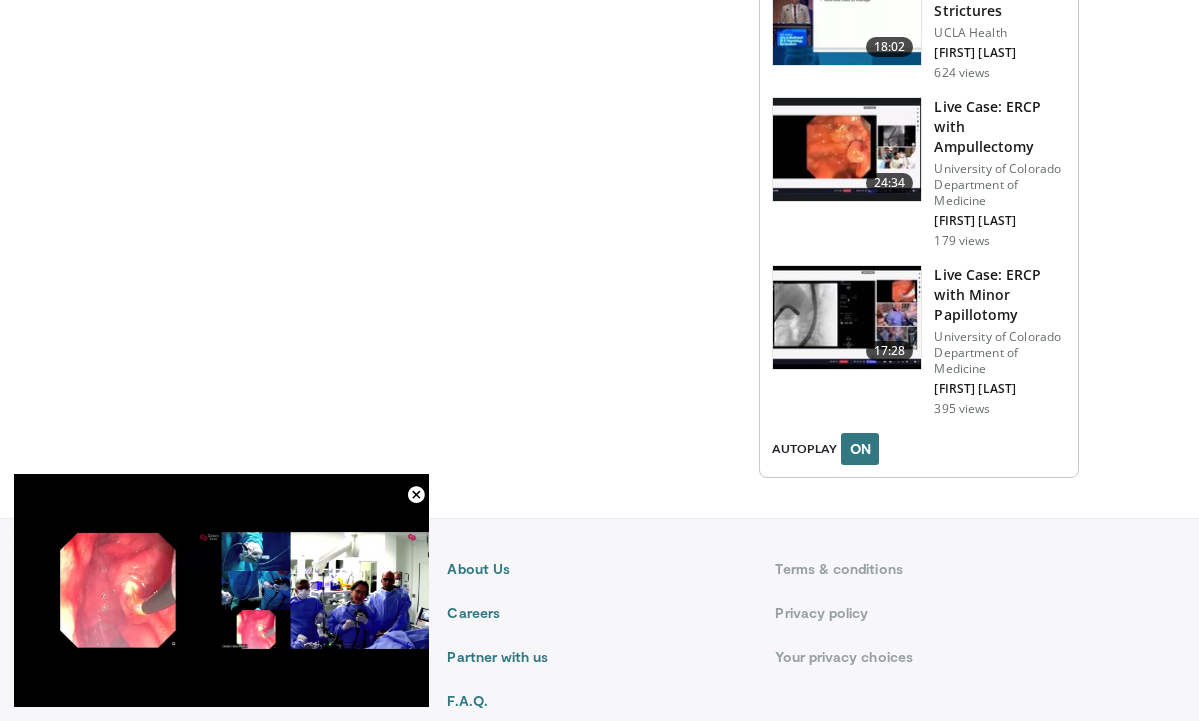 scroll, scrollTop: 2771, scrollLeft: 0, axis: vertical 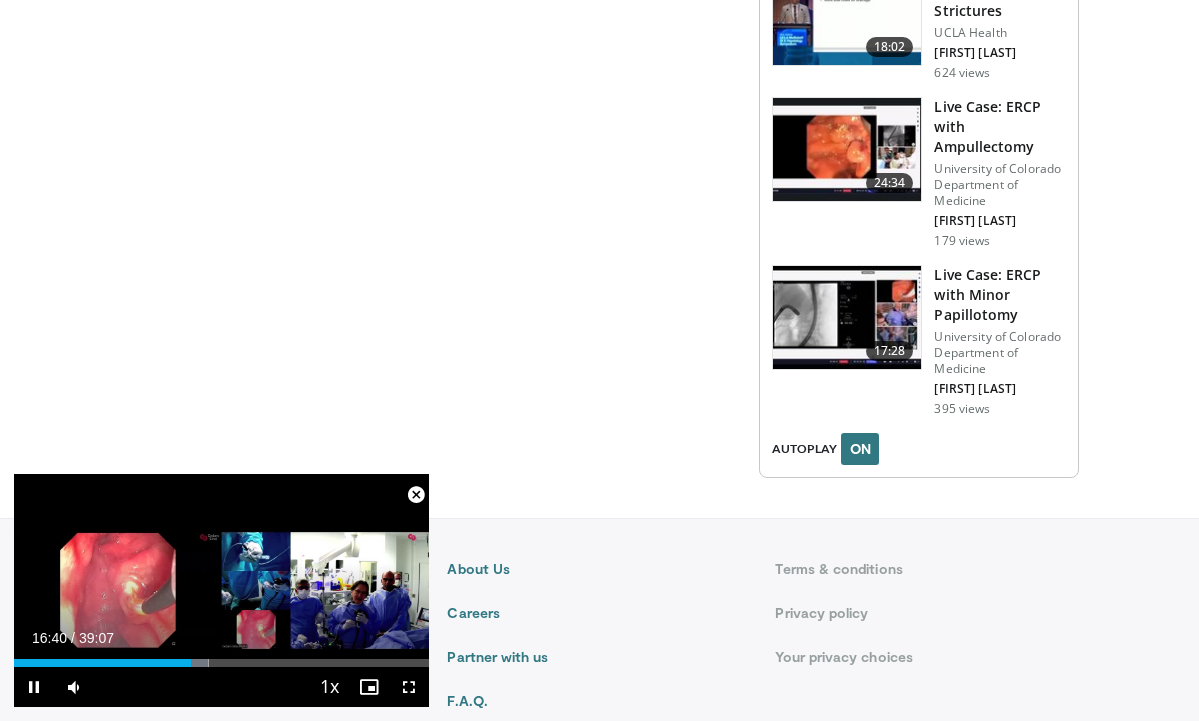 click at bounding box center [416, 495] 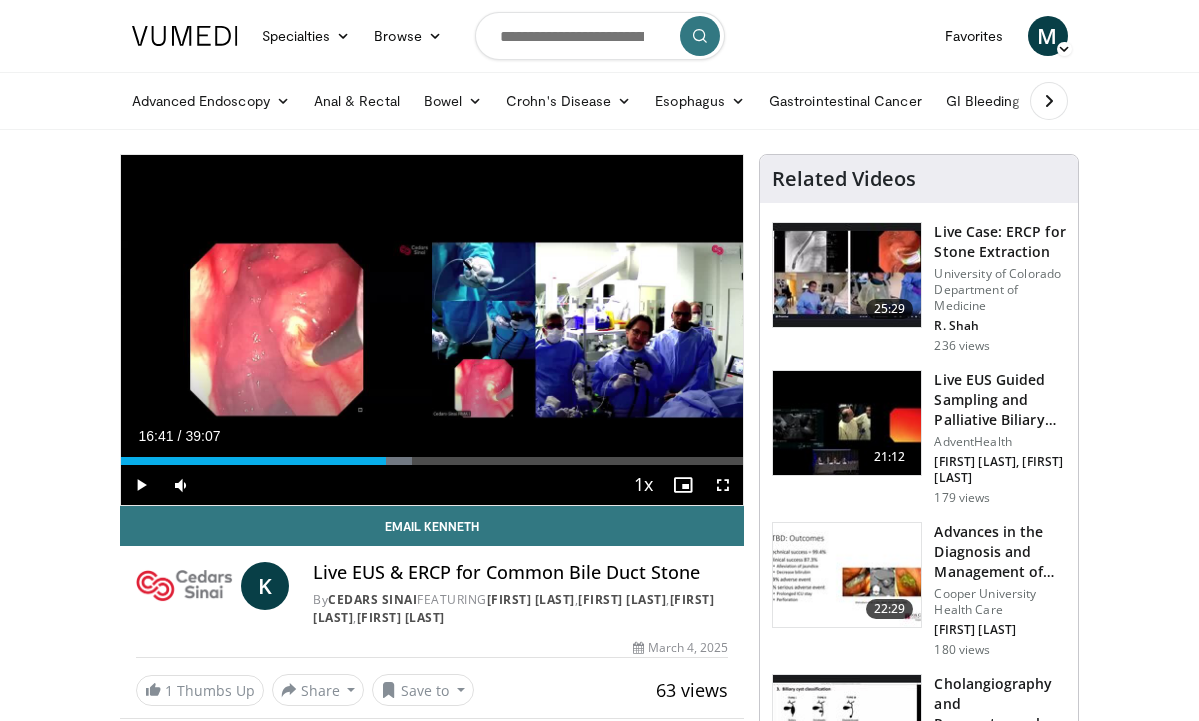 scroll, scrollTop: 0, scrollLeft: 0, axis: both 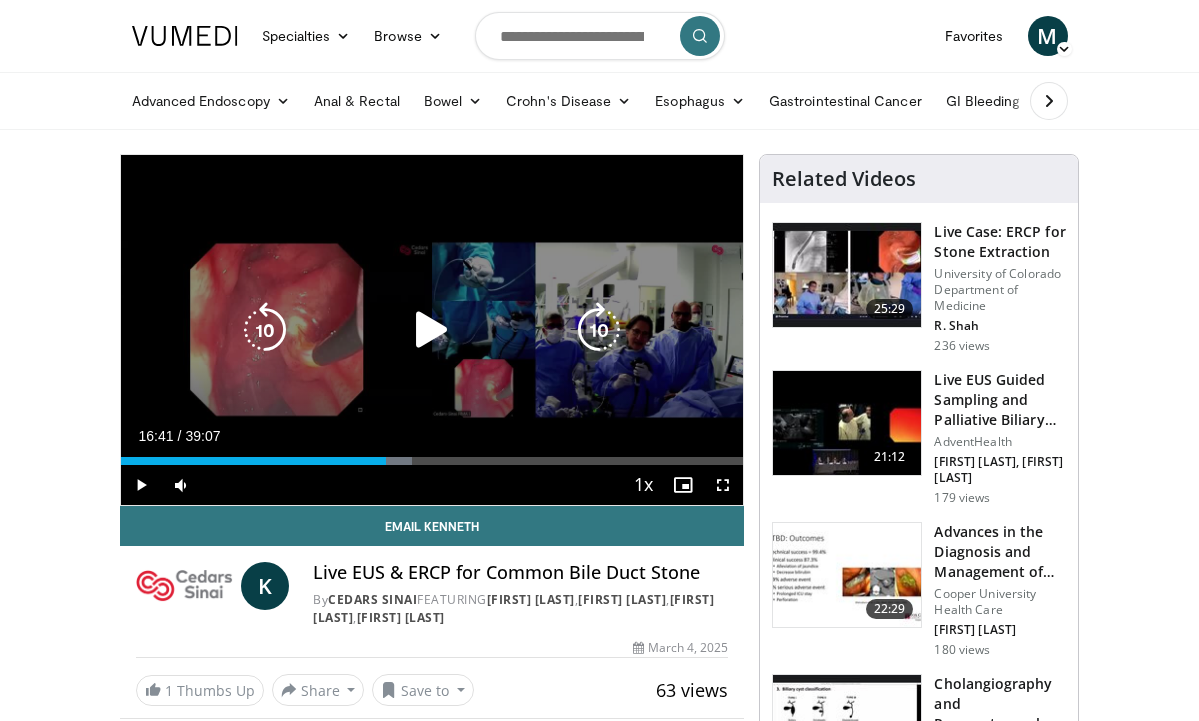 click on "10 seconds
Tap to unmute" at bounding box center [432, 330] 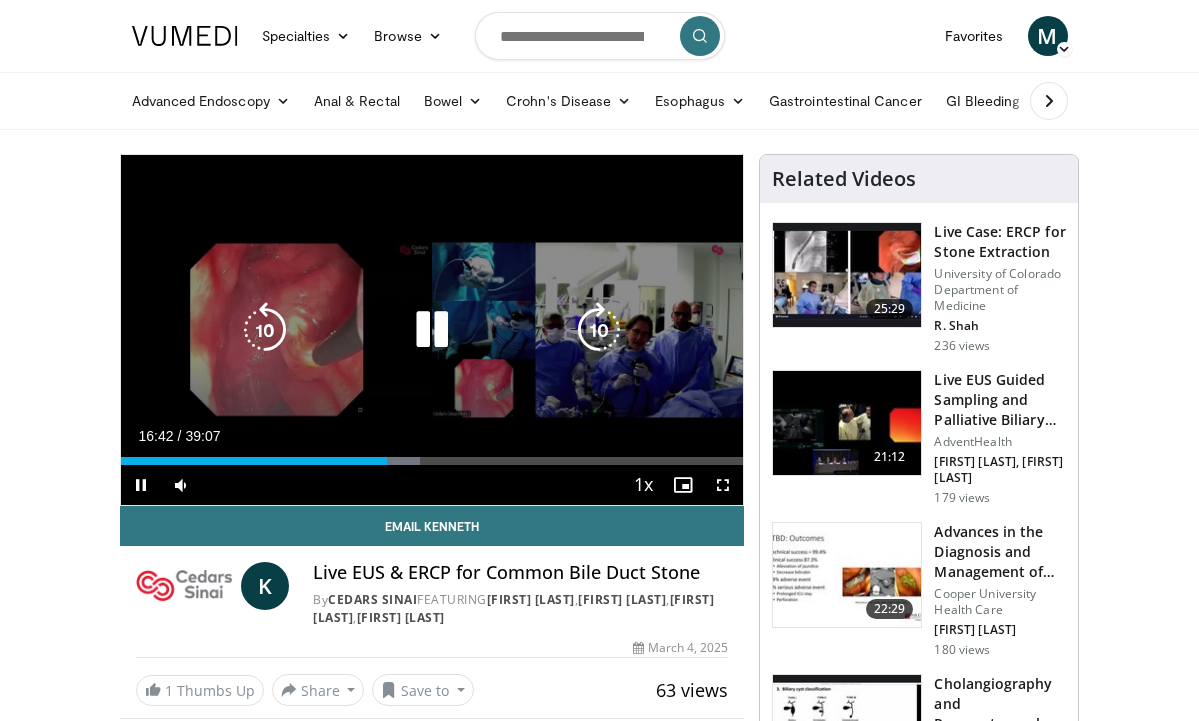 click on "10 seconds
Tap to unmute" at bounding box center [432, 330] 